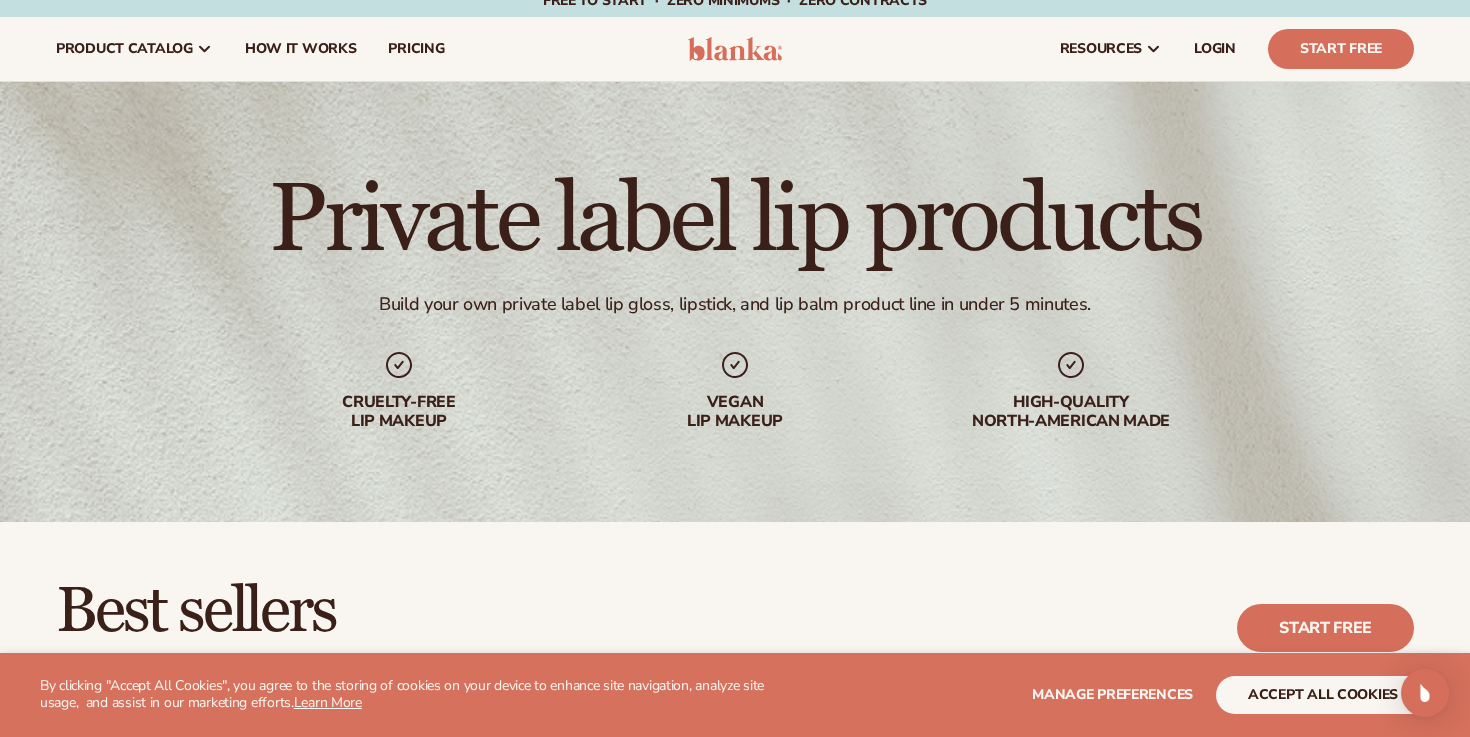 scroll, scrollTop: 0, scrollLeft: 0, axis: both 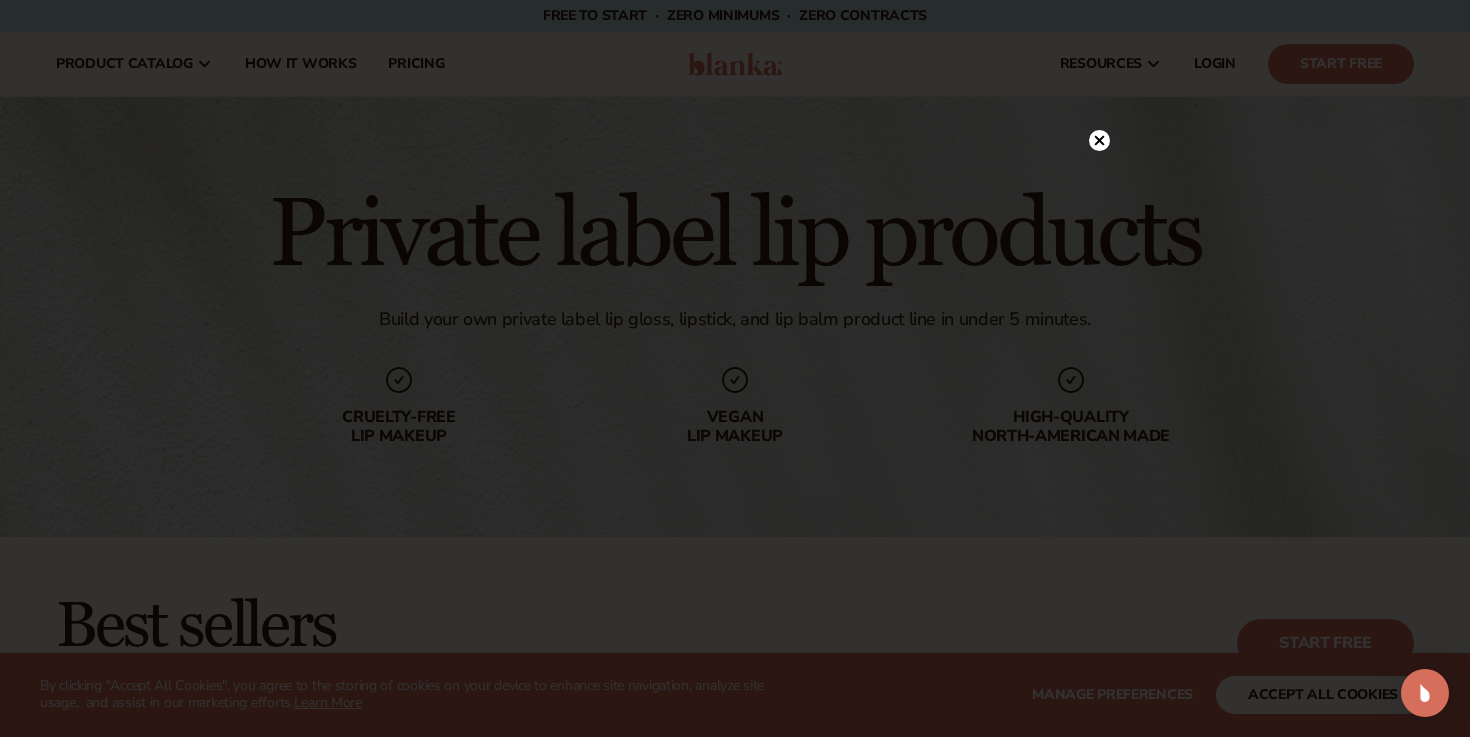 click 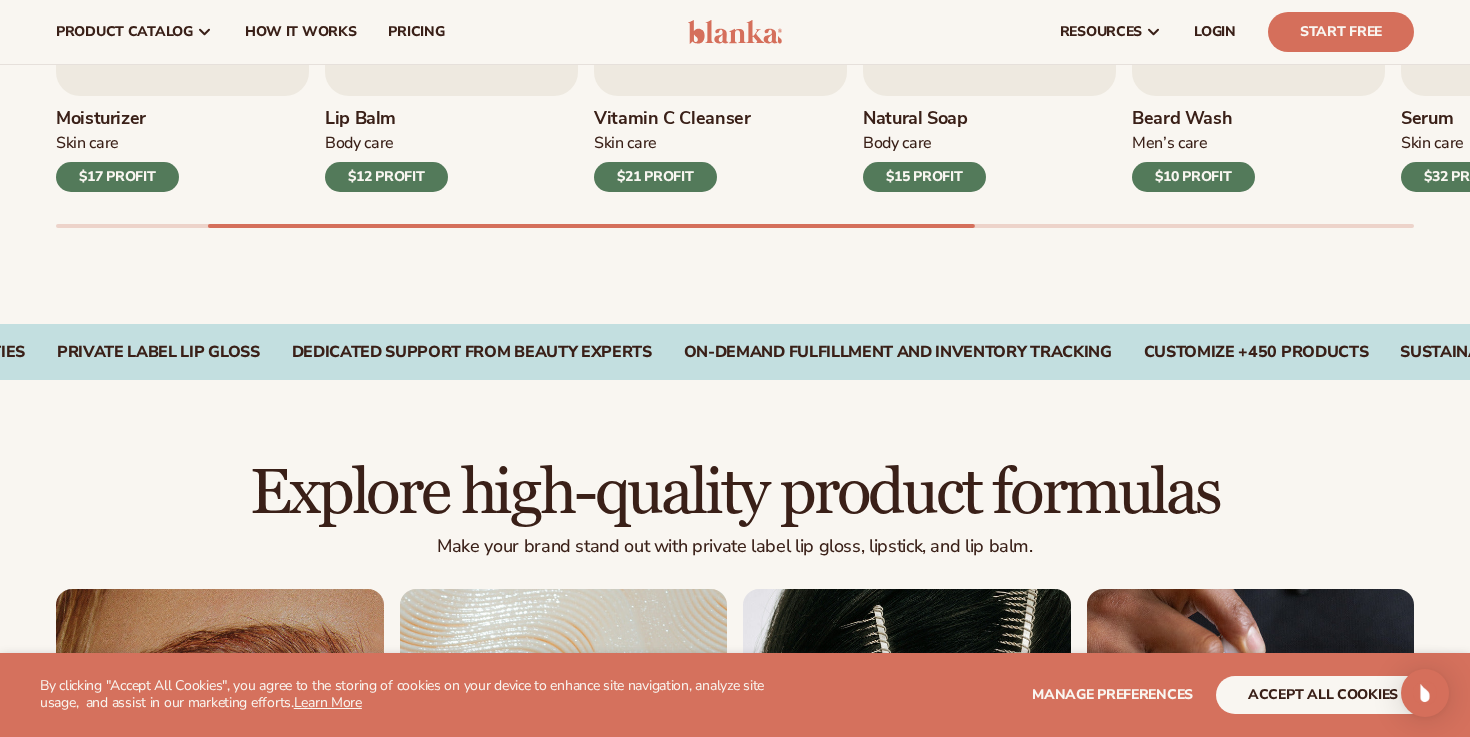 scroll, scrollTop: 693, scrollLeft: 0, axis: vertical 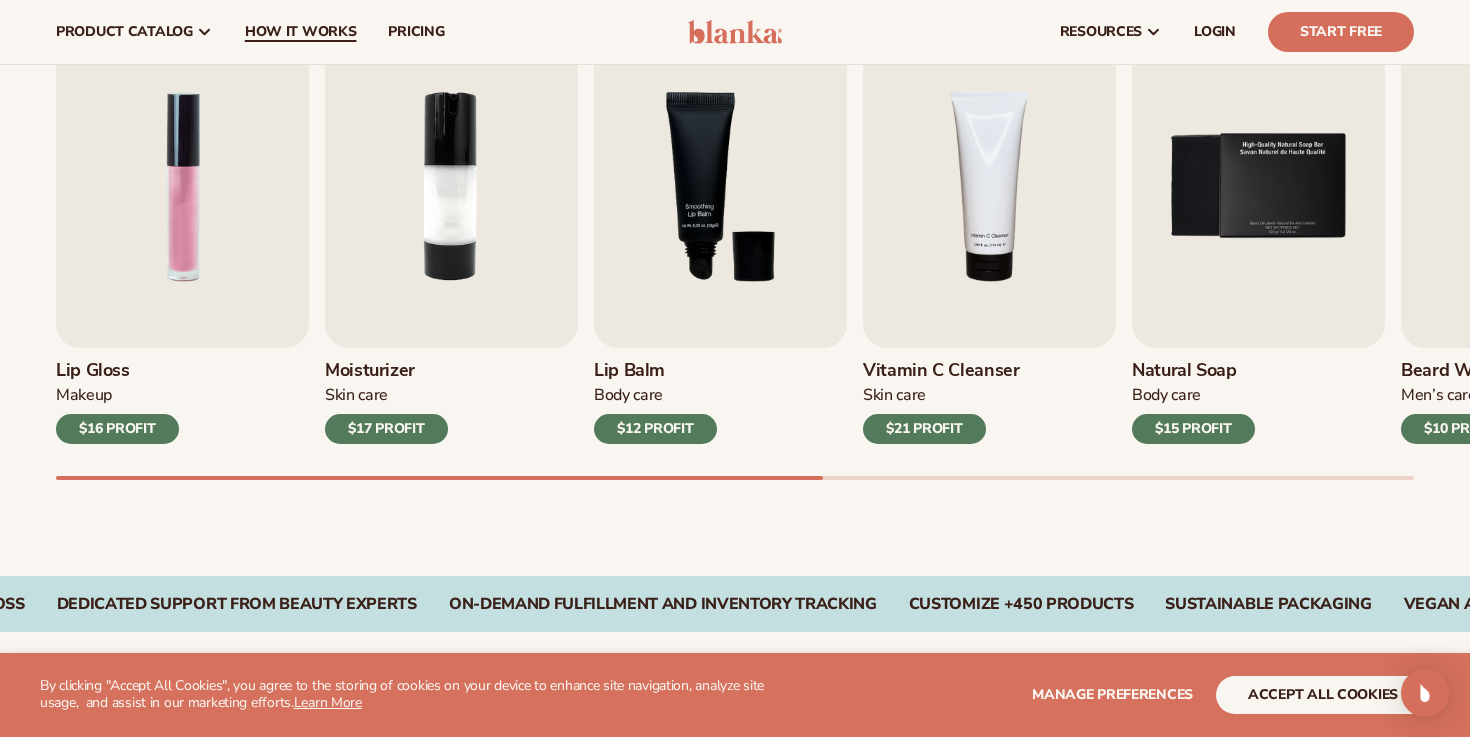 click on "How It Works" at bounding box center [301, 32] 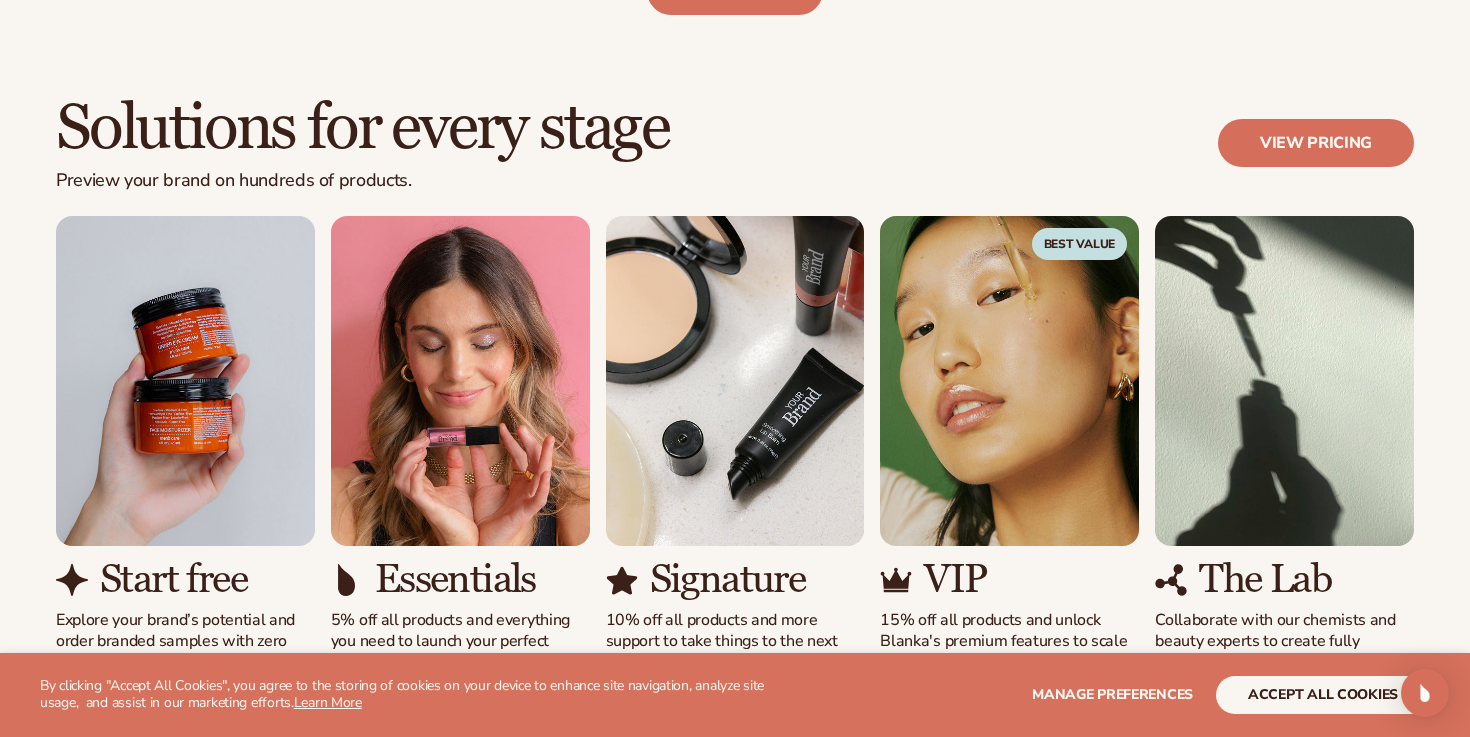 scroll, scrollTop: 1145, scrollLeft: 0, axis: vertical 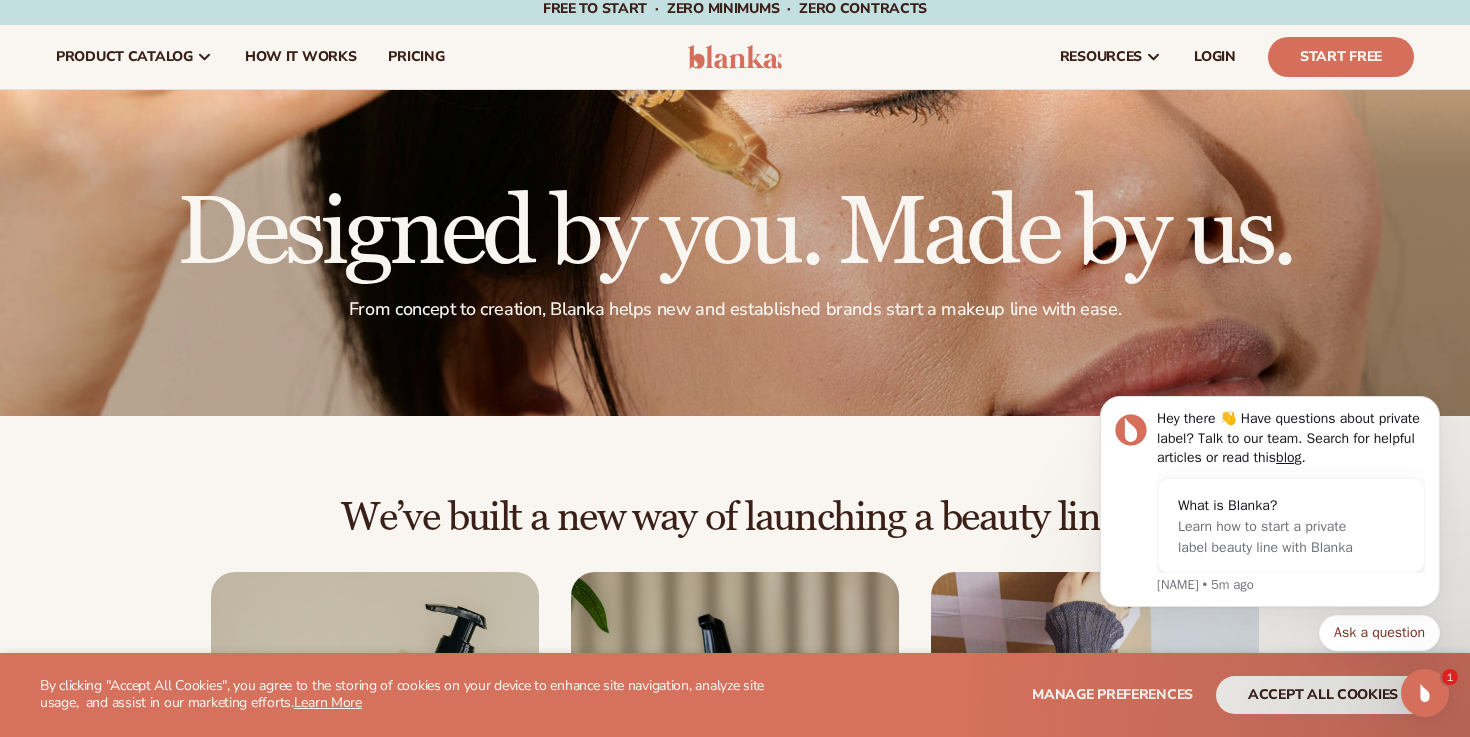 click 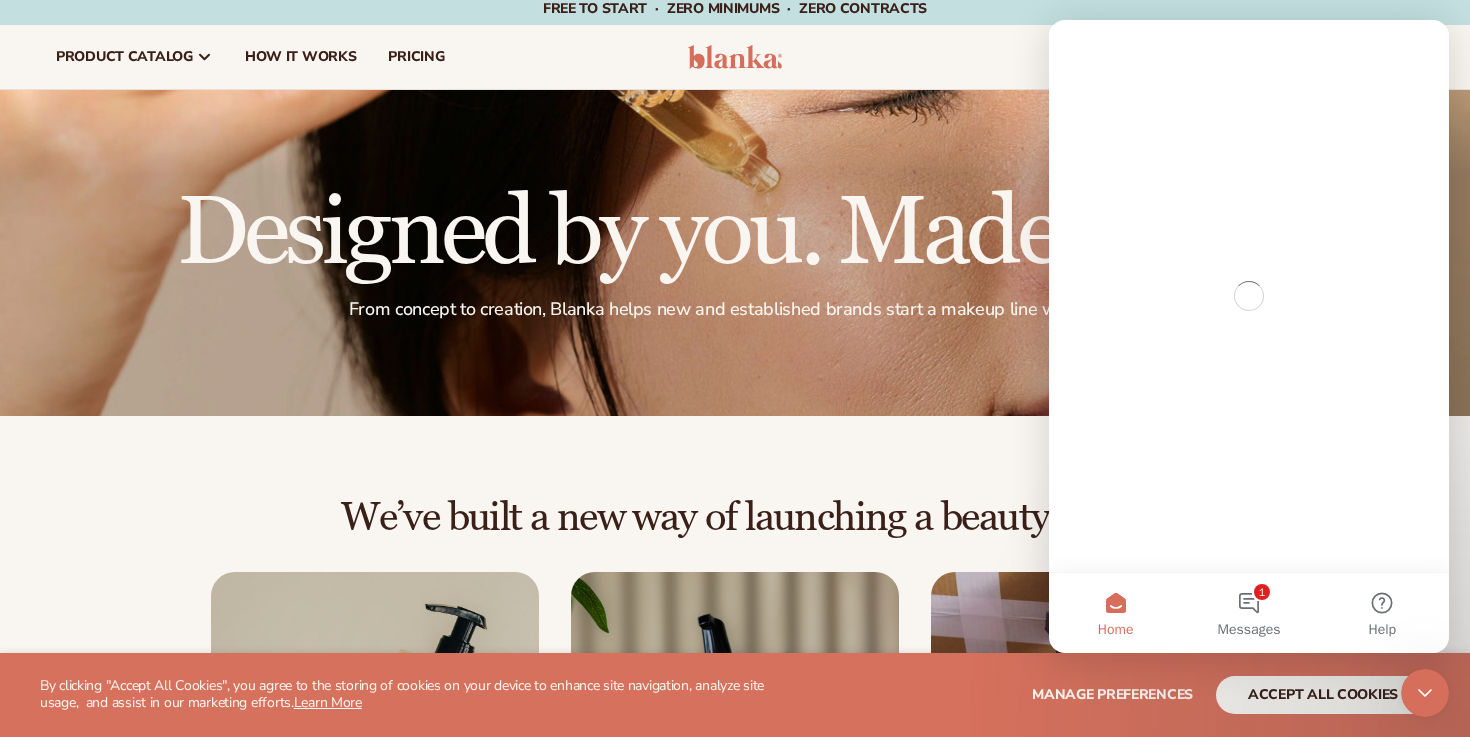 scroll, scrollTop: 0, scrollLeft: 0, axis: both 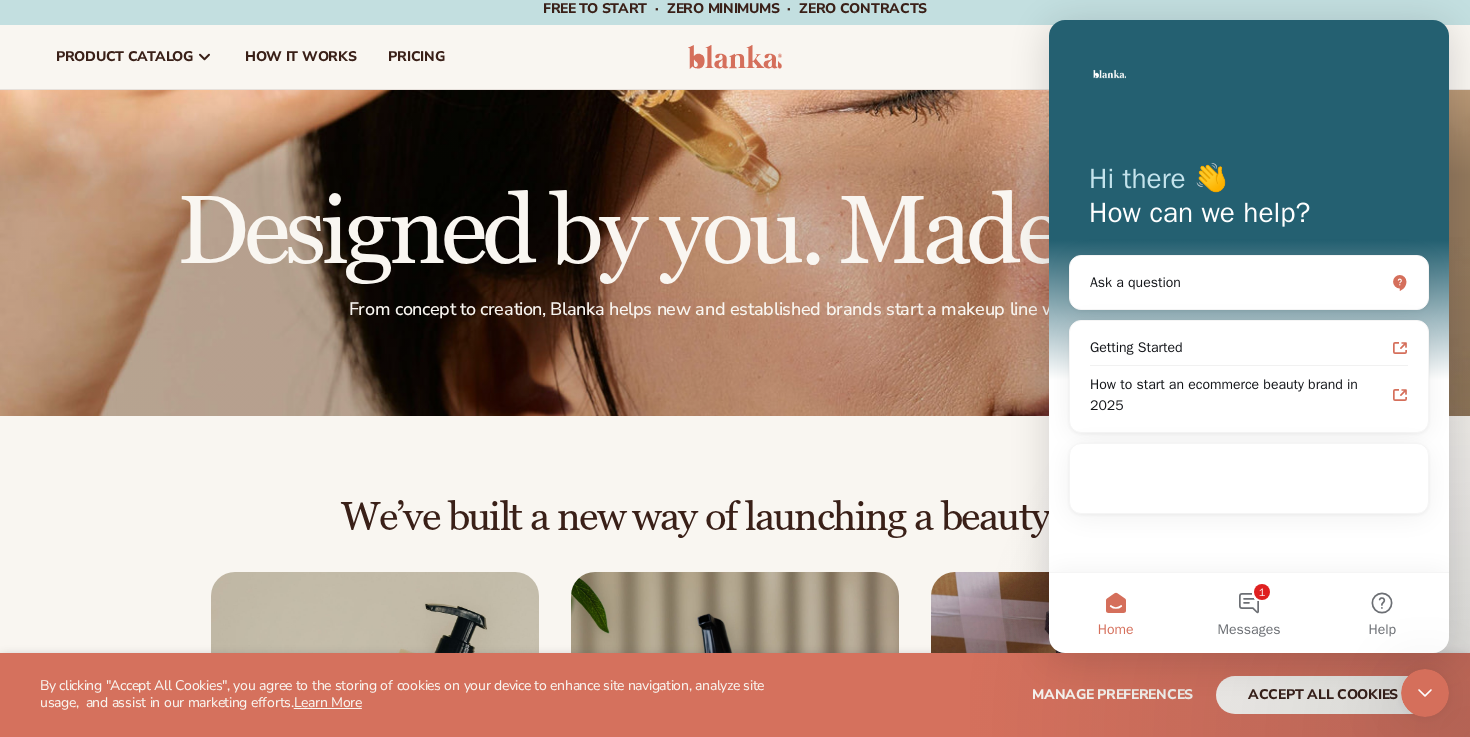click 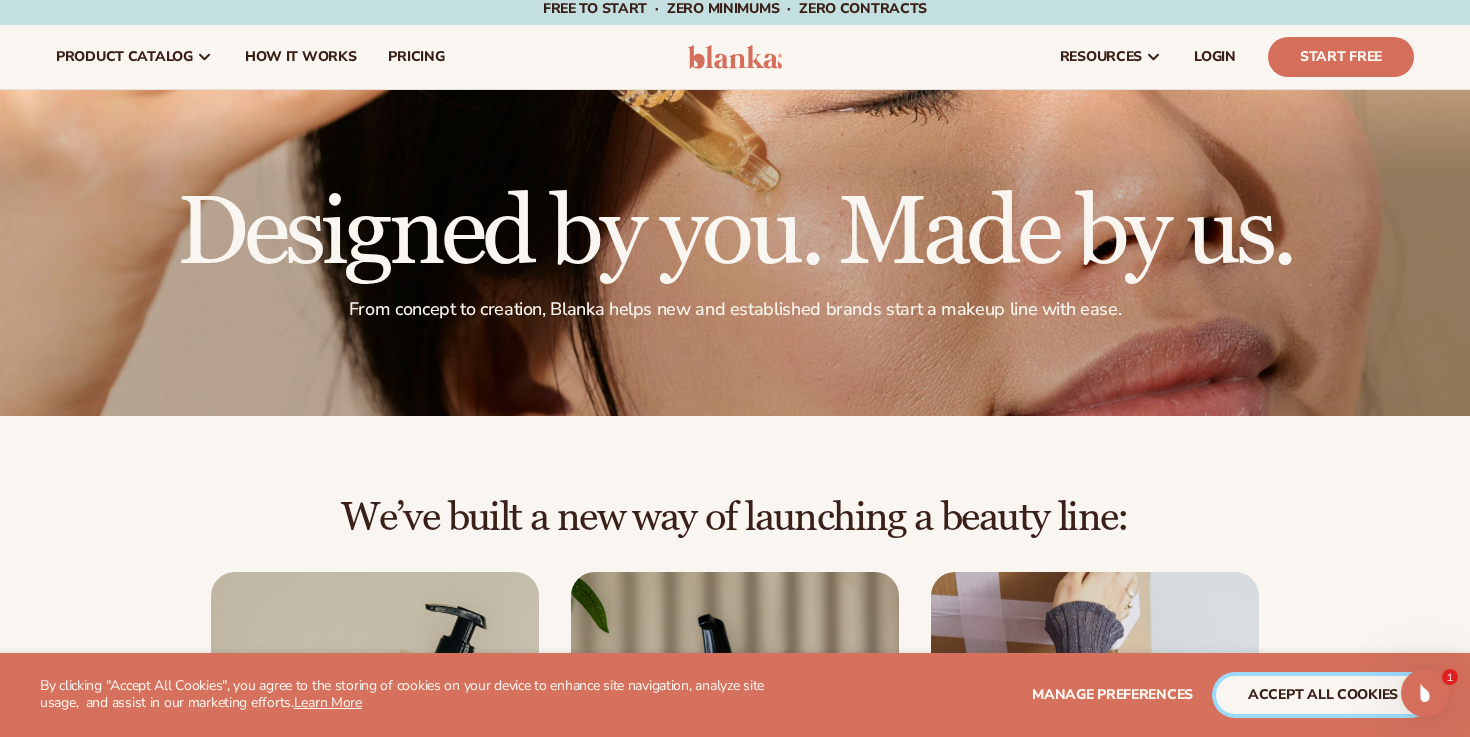 click on "accept all cookies" at bounding box center (1323, 695) 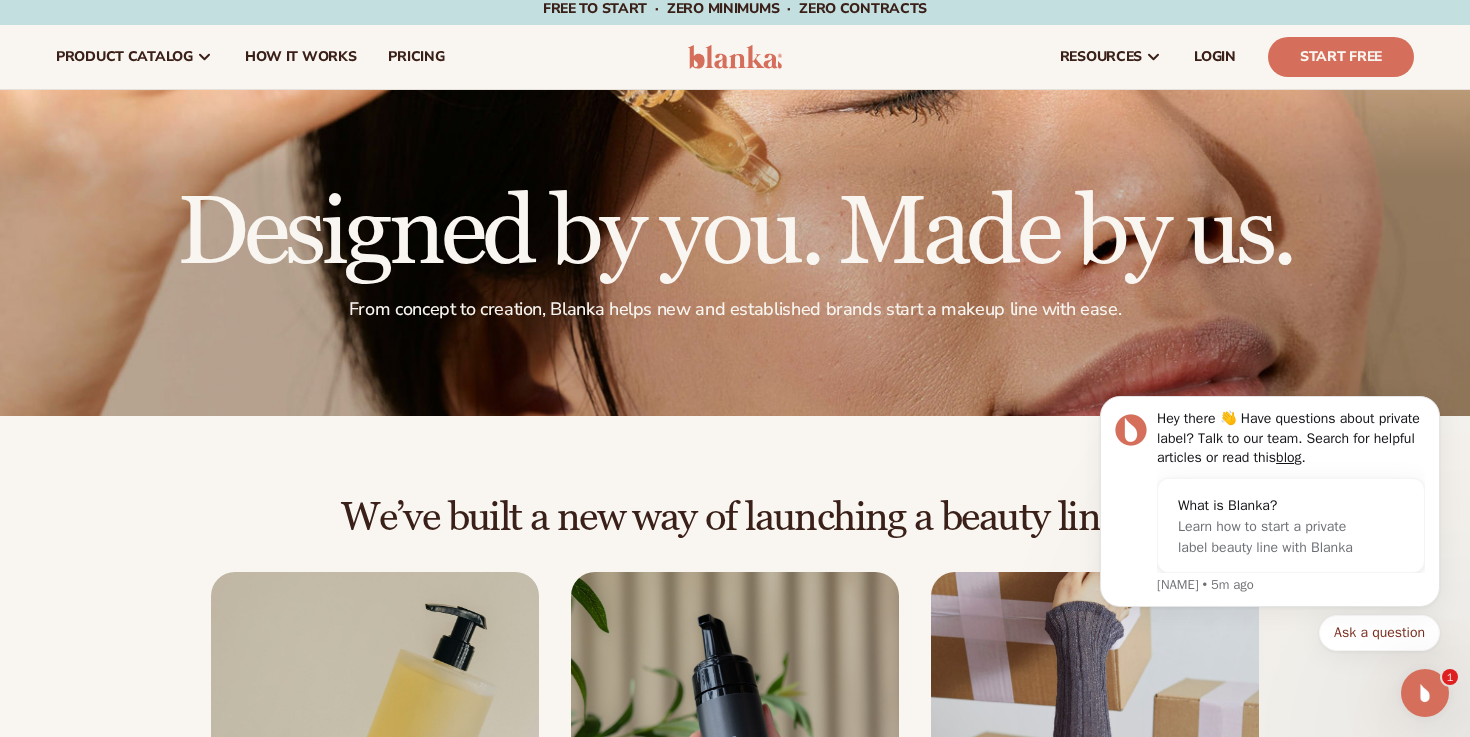scroll, scrollTop: 0, scrollLeft: 0, axis: both 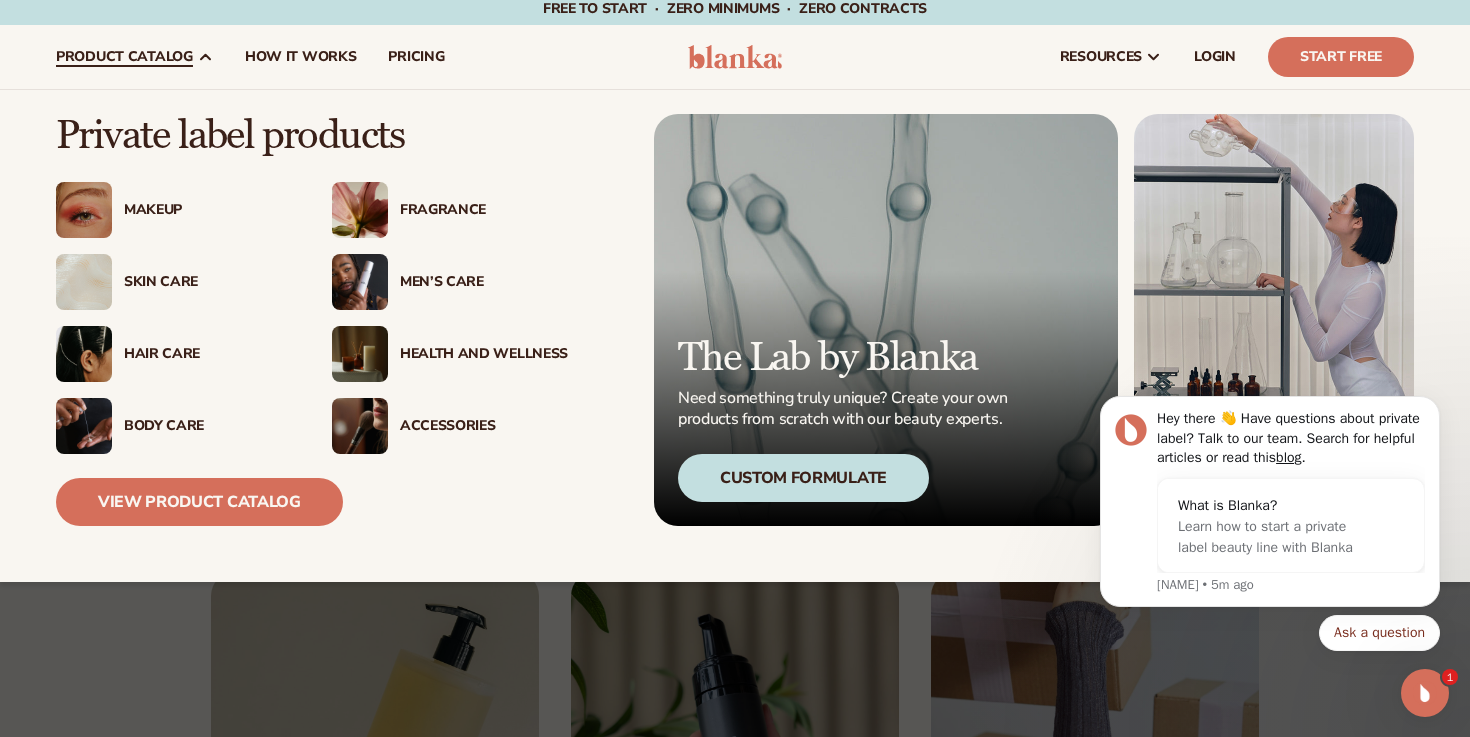 click on "Body Care" at bounding box center [208, 426] 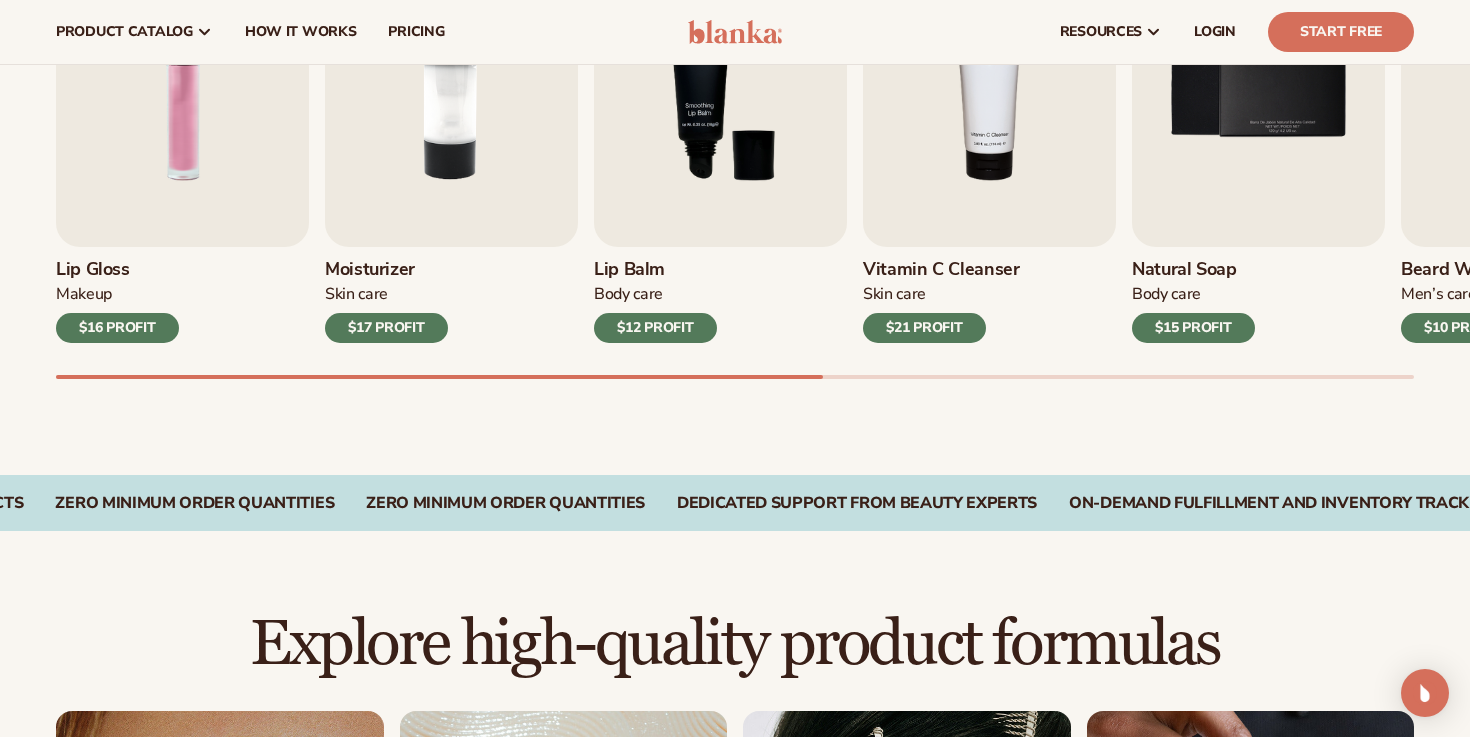 scroll, scrollTop: 569, scrollLeft: 0, axis: vertical 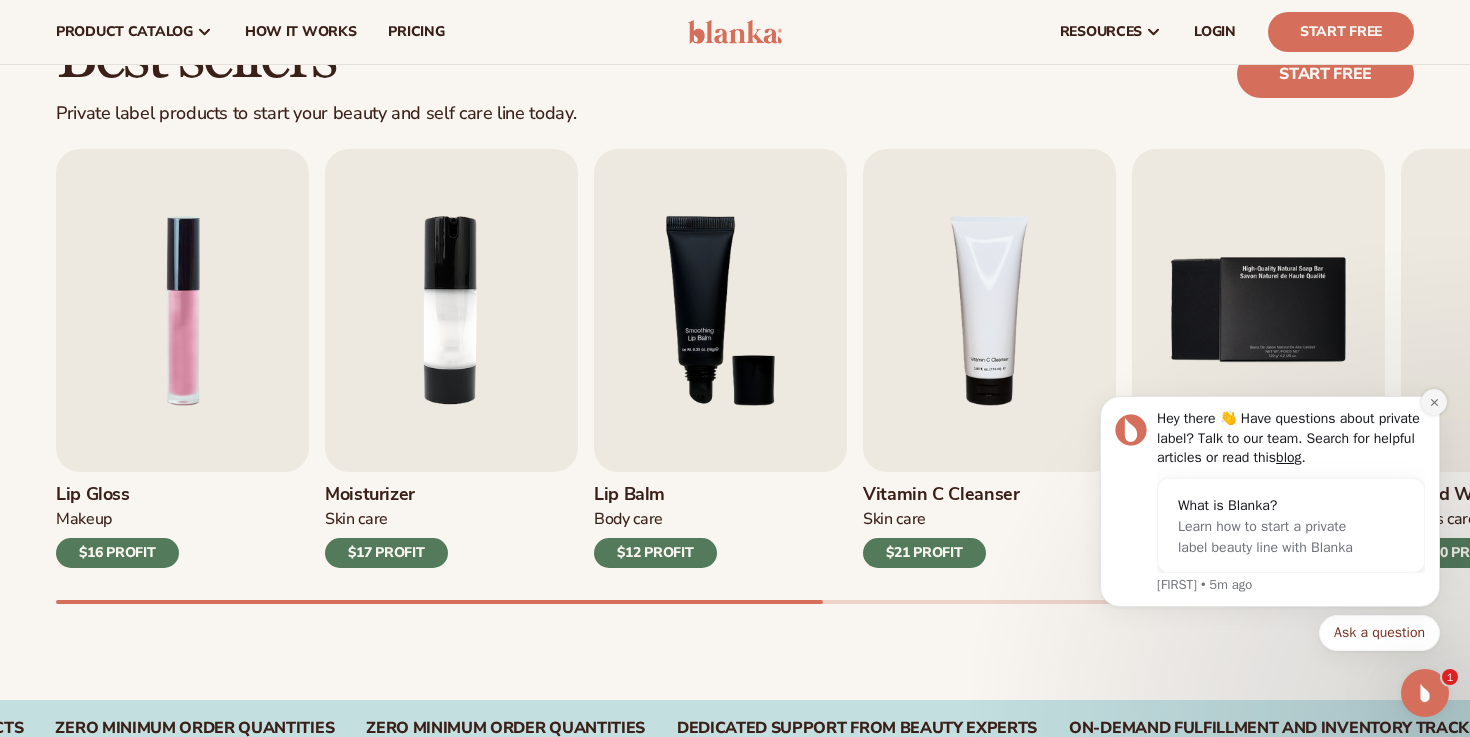 click at bounding box center [1434, 402] 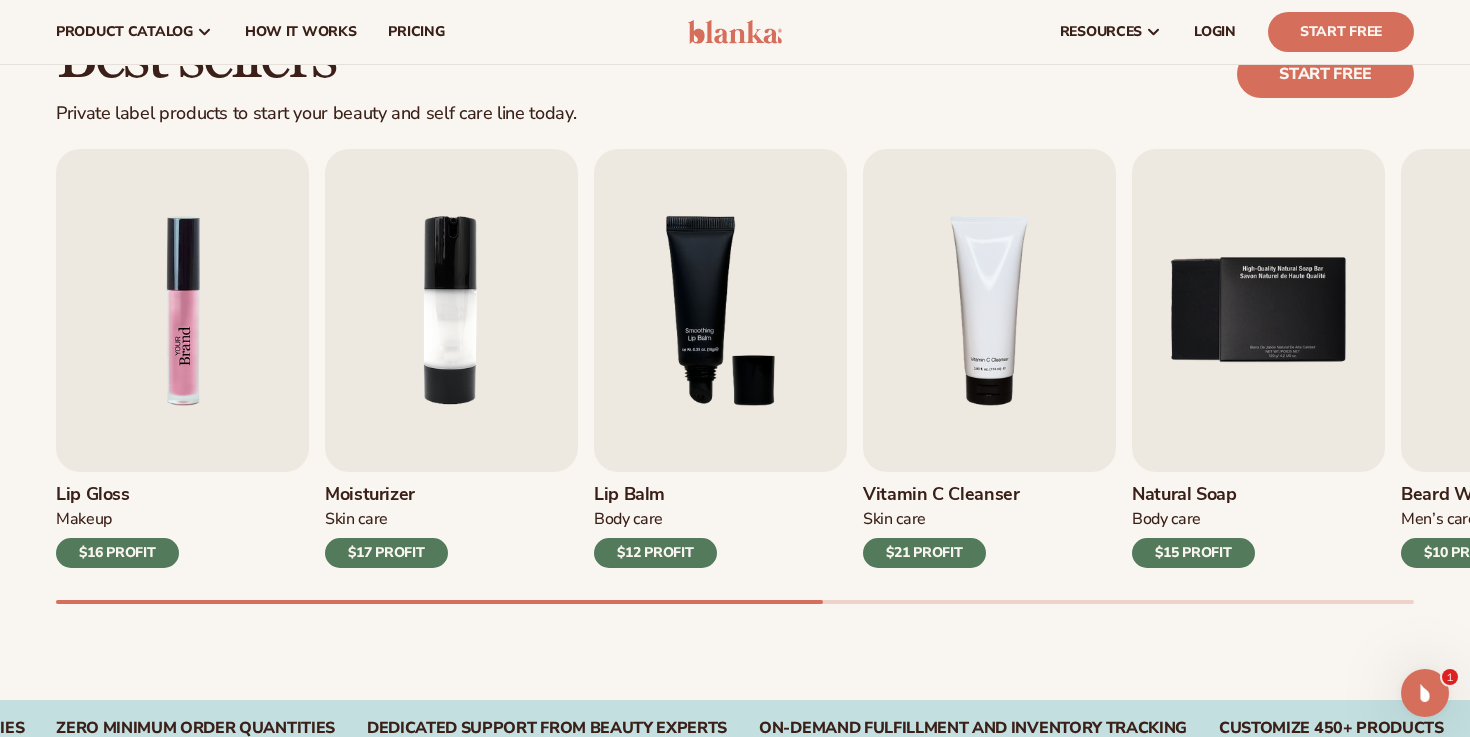 click at bounding box center (182, 310) 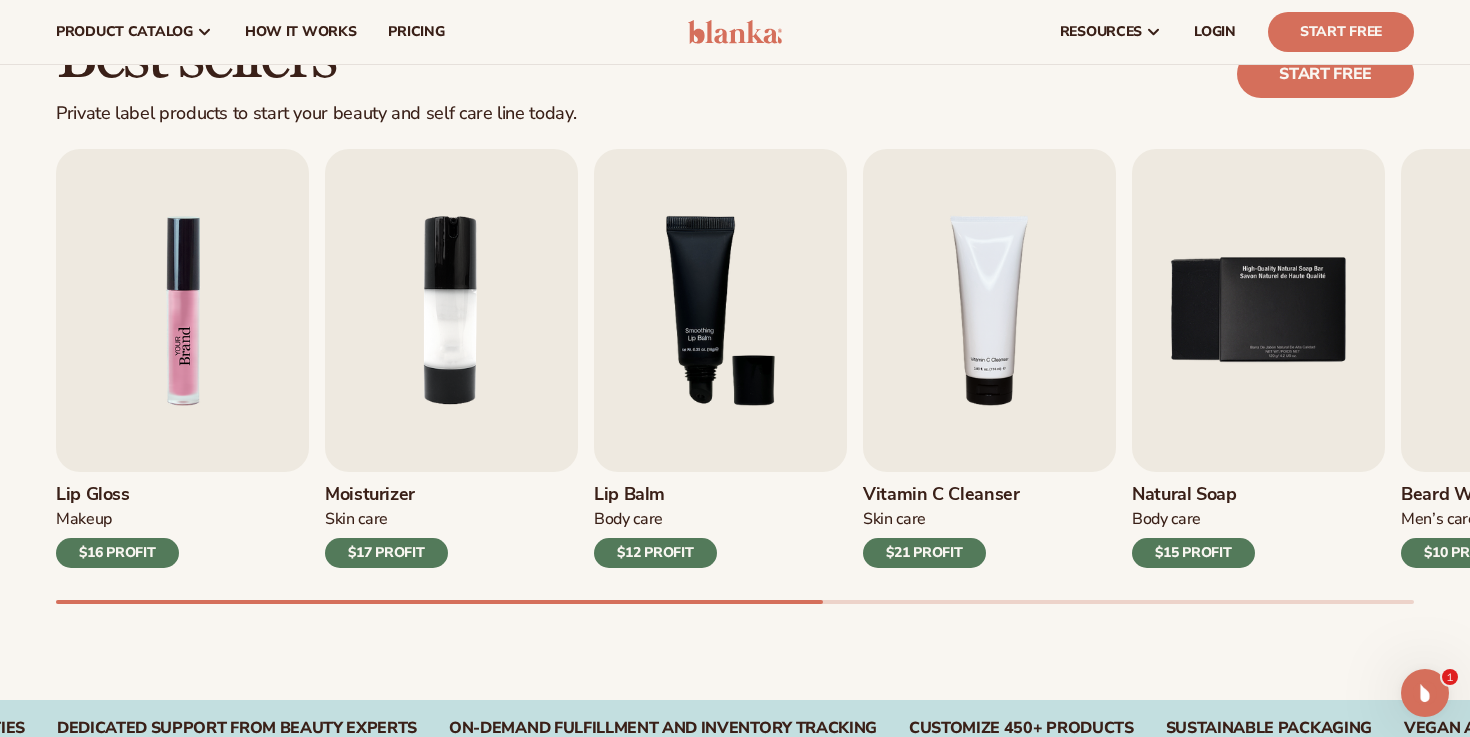 click at bounding box center (182, 310) 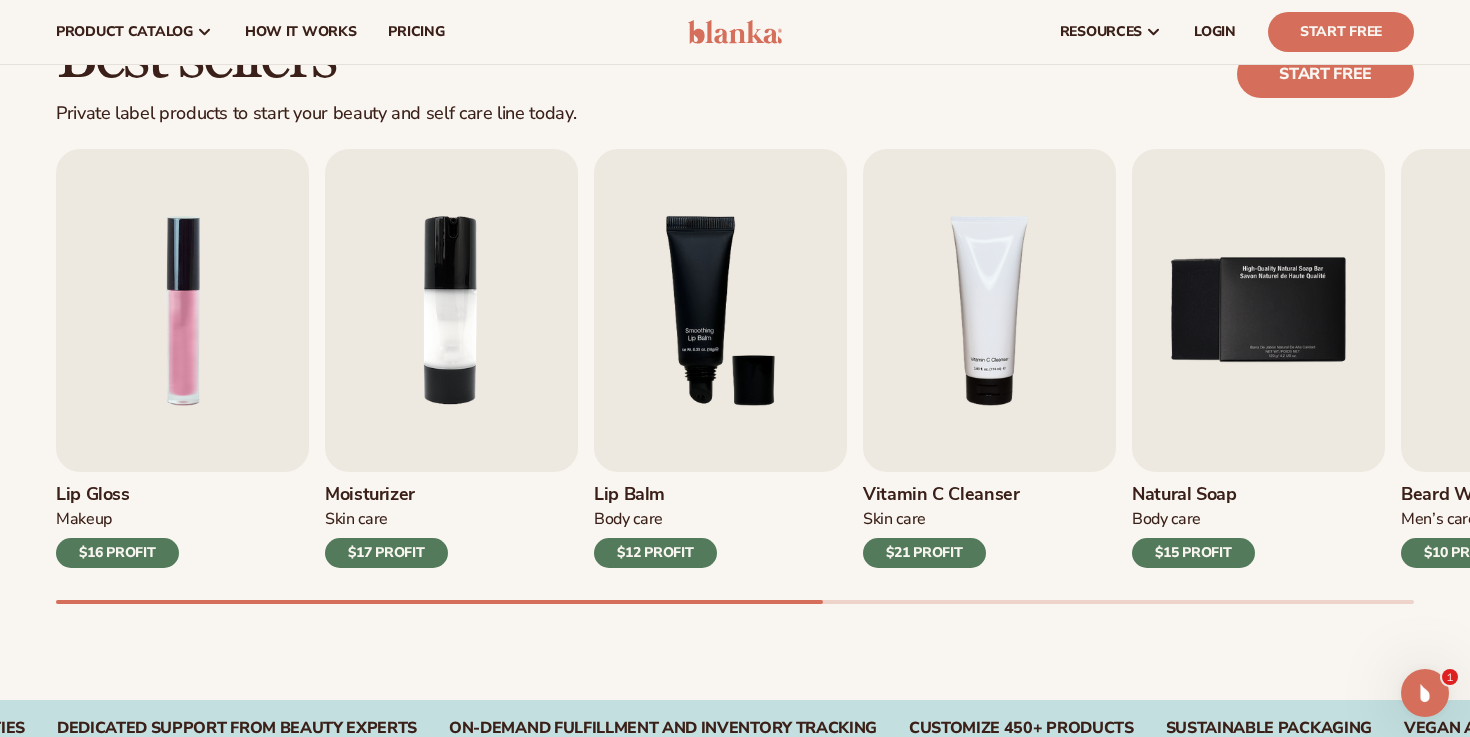 click on "Lip Gloss" at bounding box center (117, 495) 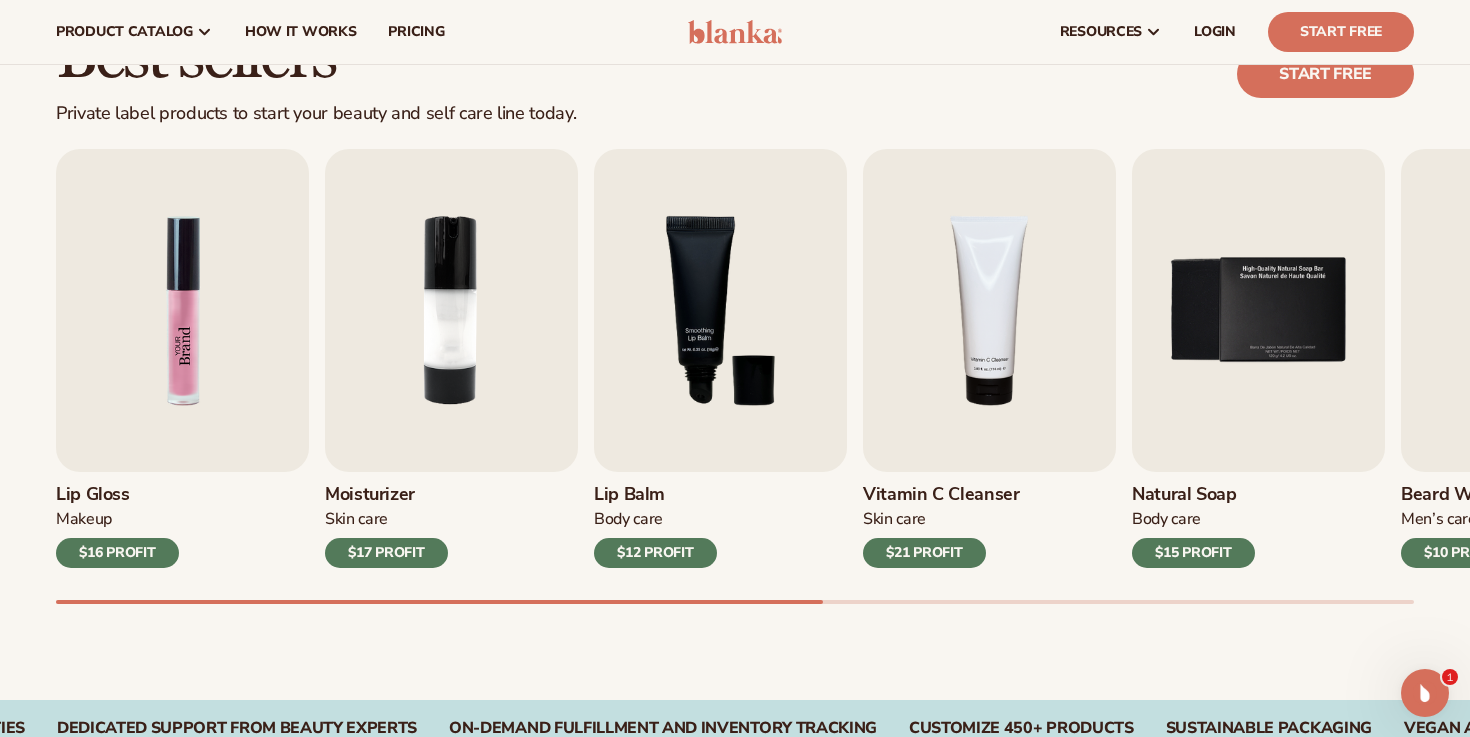 click at bounding box center (182, 310) 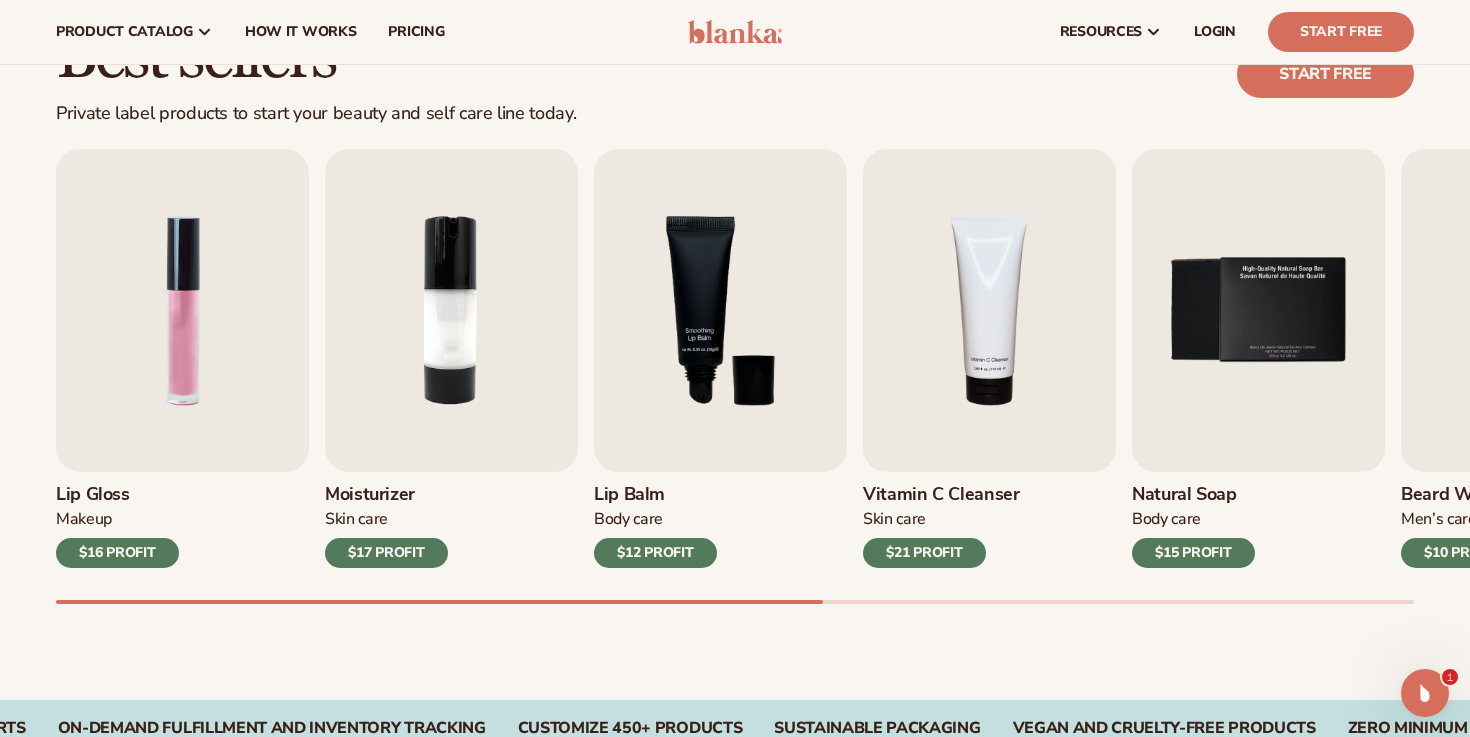 click on "$16 PROFIT" at bounding box center [117, 553] 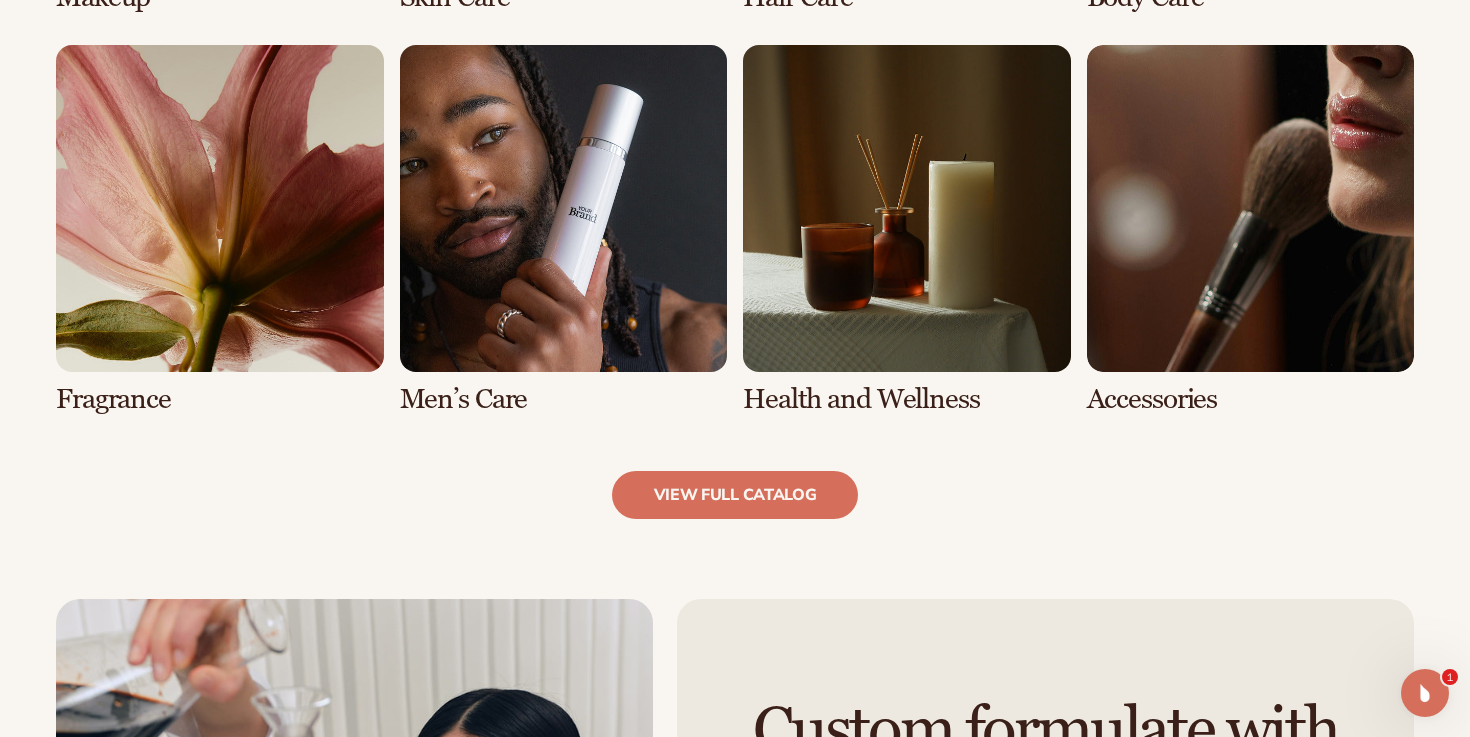 scroll, scrollTop: 1863, scrollLeft: 0, axis: vertical 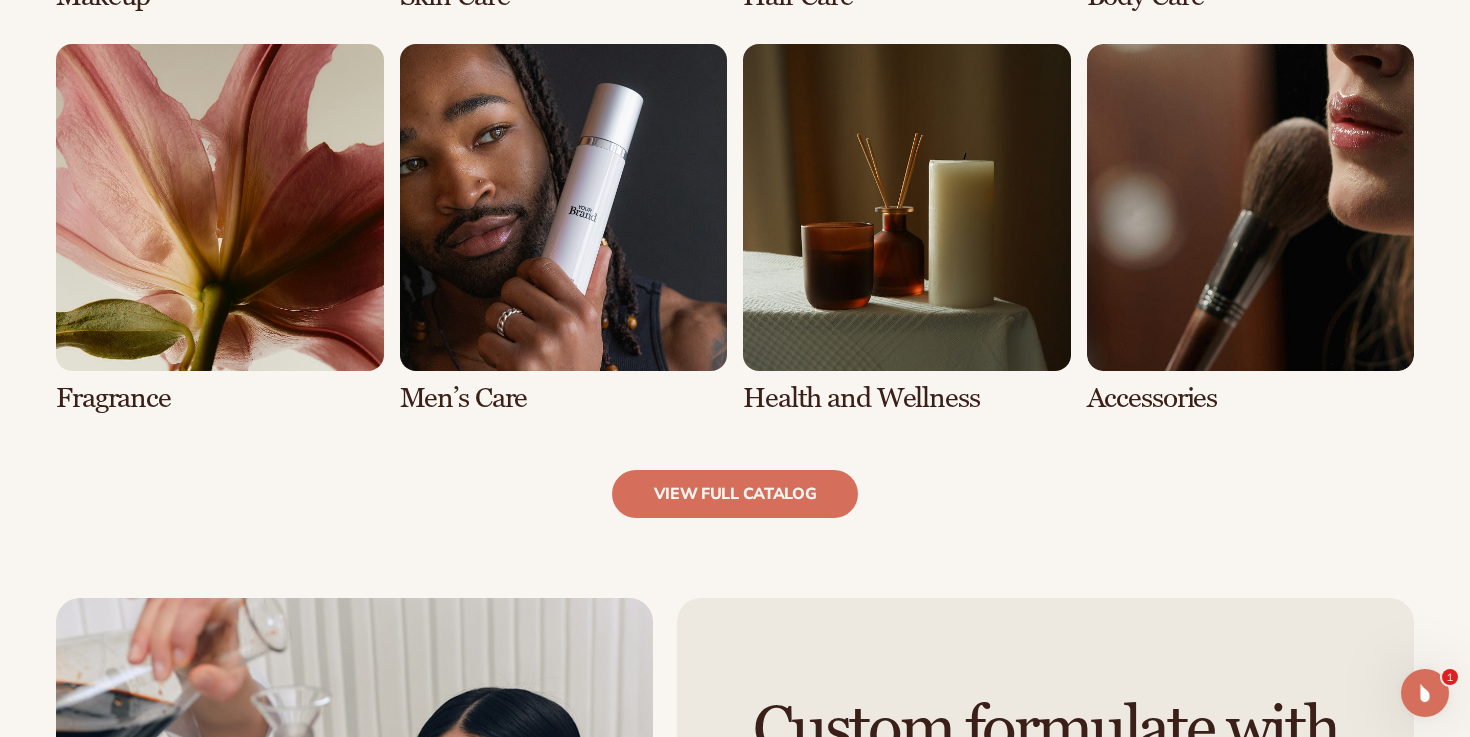 click at bounding box center (564, 229) 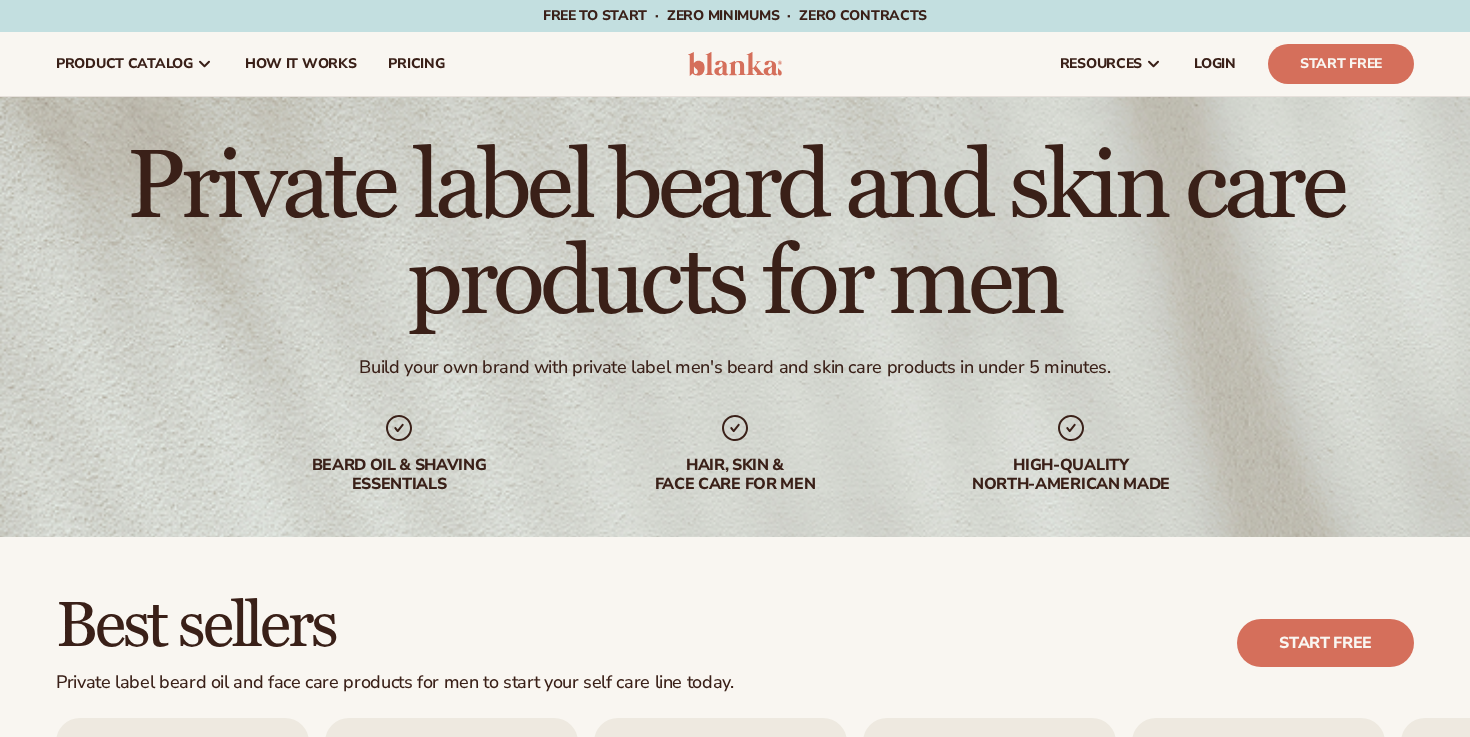 scroll, scrollTop: 0, scrollLeft: 0, axis: both 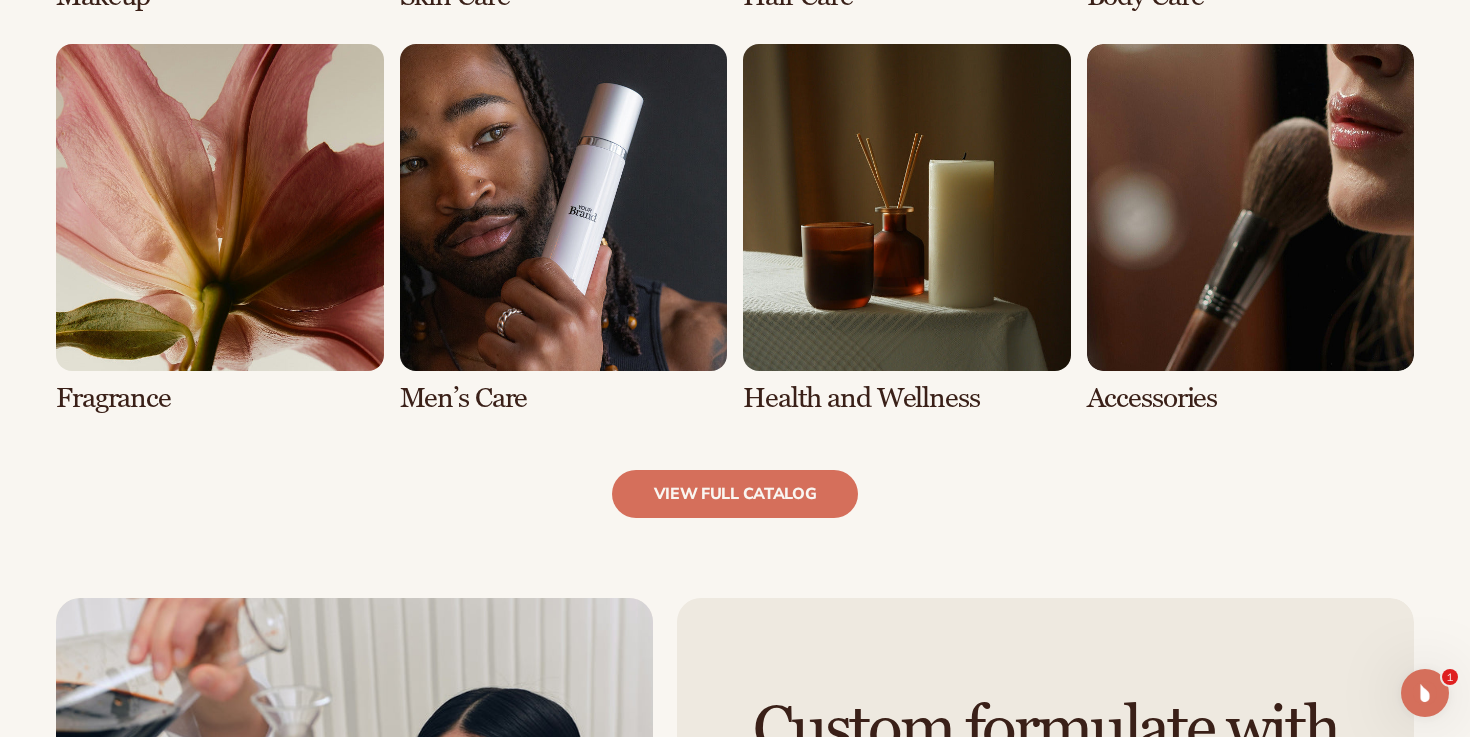 click at bounding box center [907, 229] 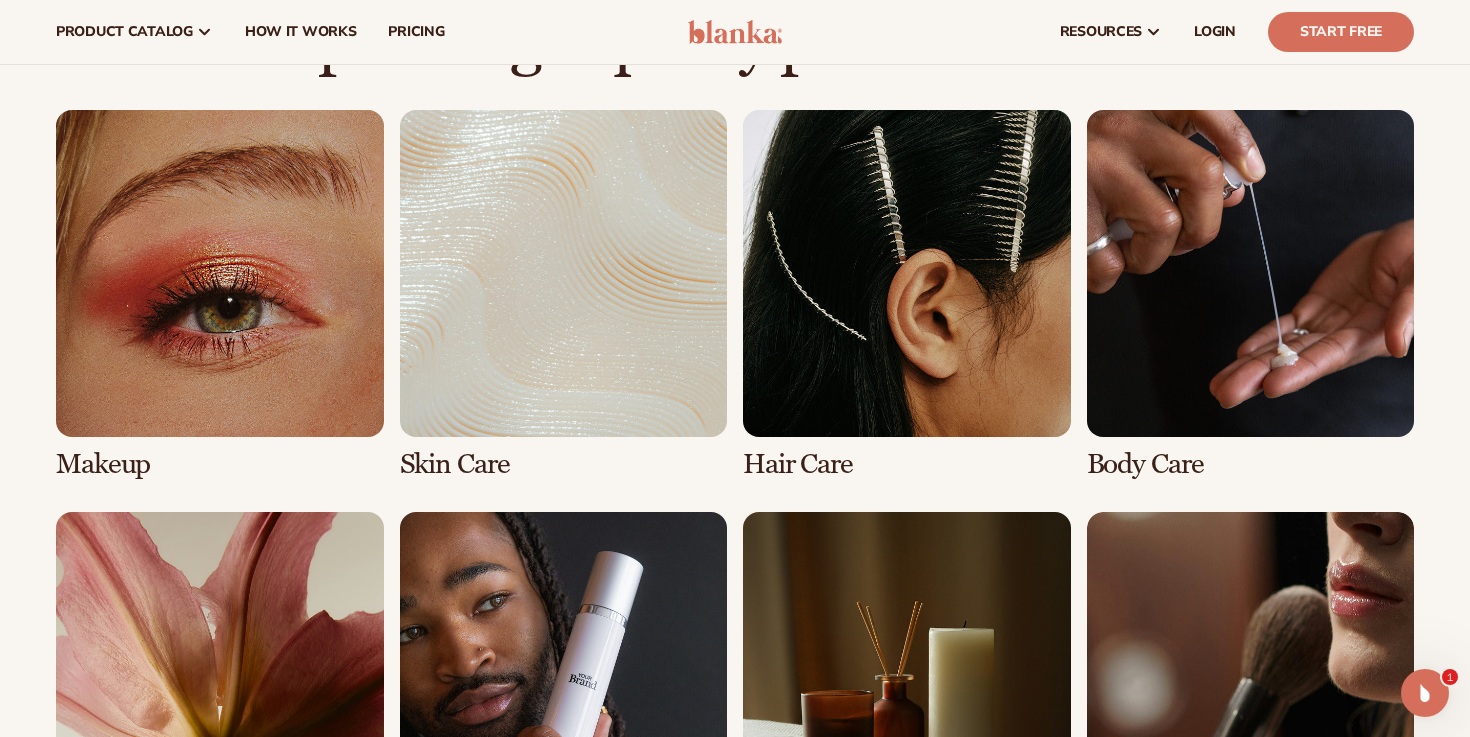 scroll, scrollTop: 1320, scrollLeft: 0, axis: vertical 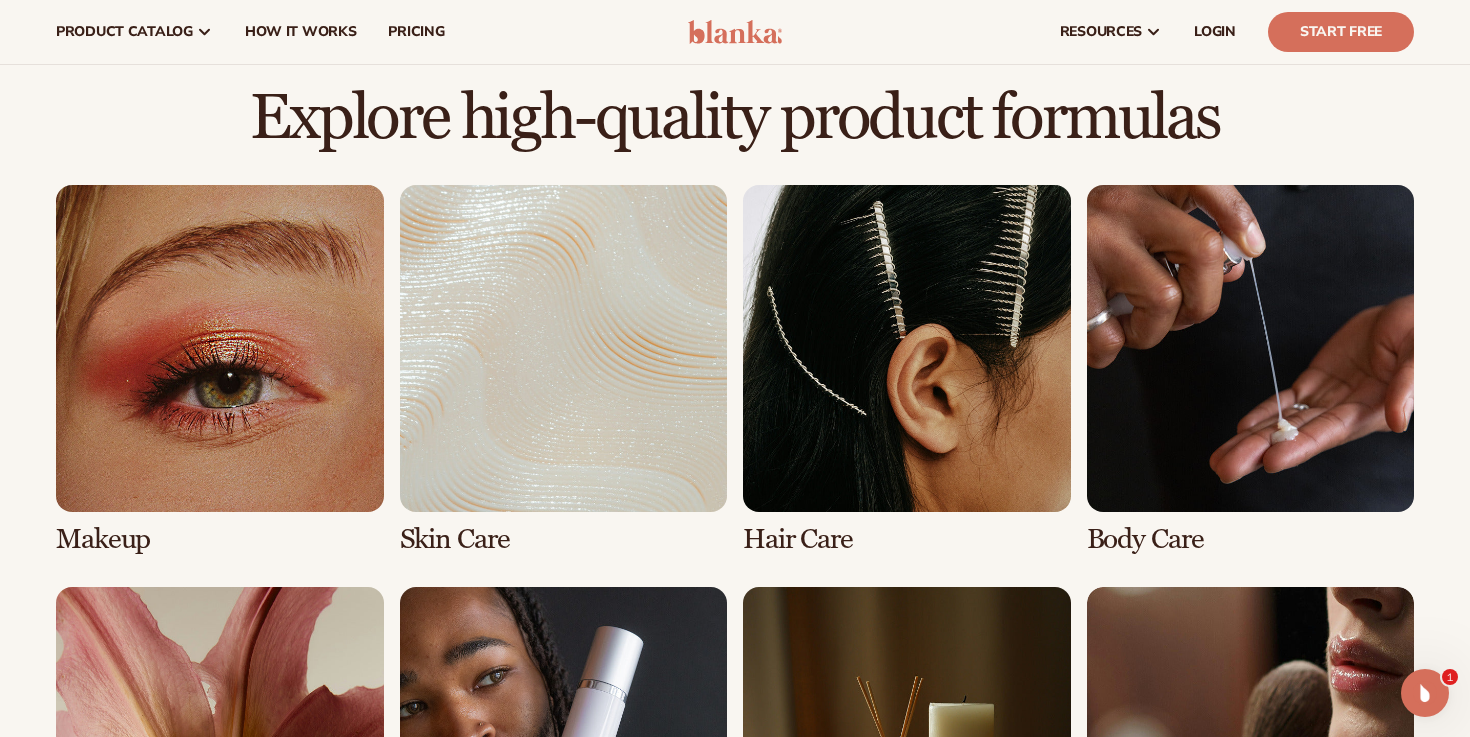 click at bounding box center (564, 370) 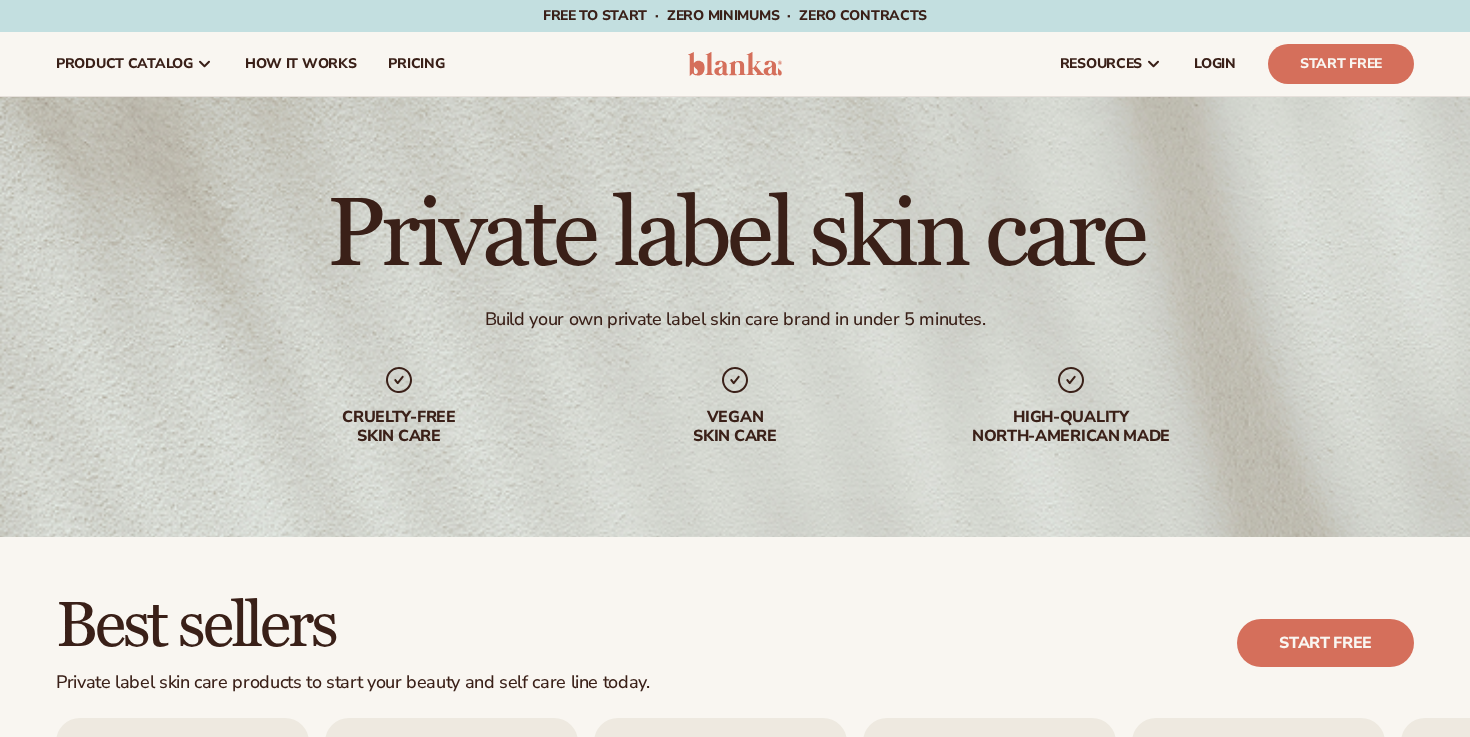 scroll, scrollTop: 0, scrollLeft: 0, axis: both 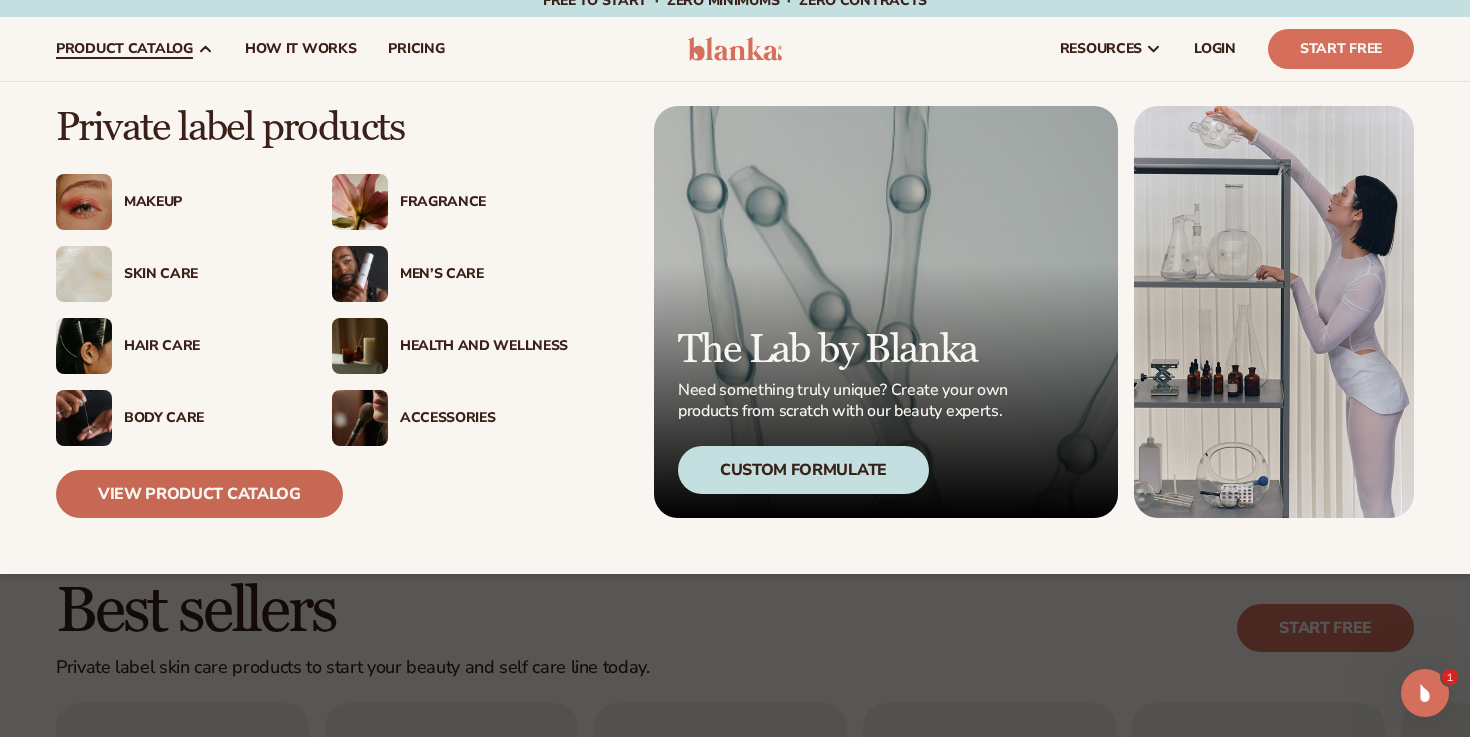 click on "View Product Catalog" at bounding box center [199, 494] 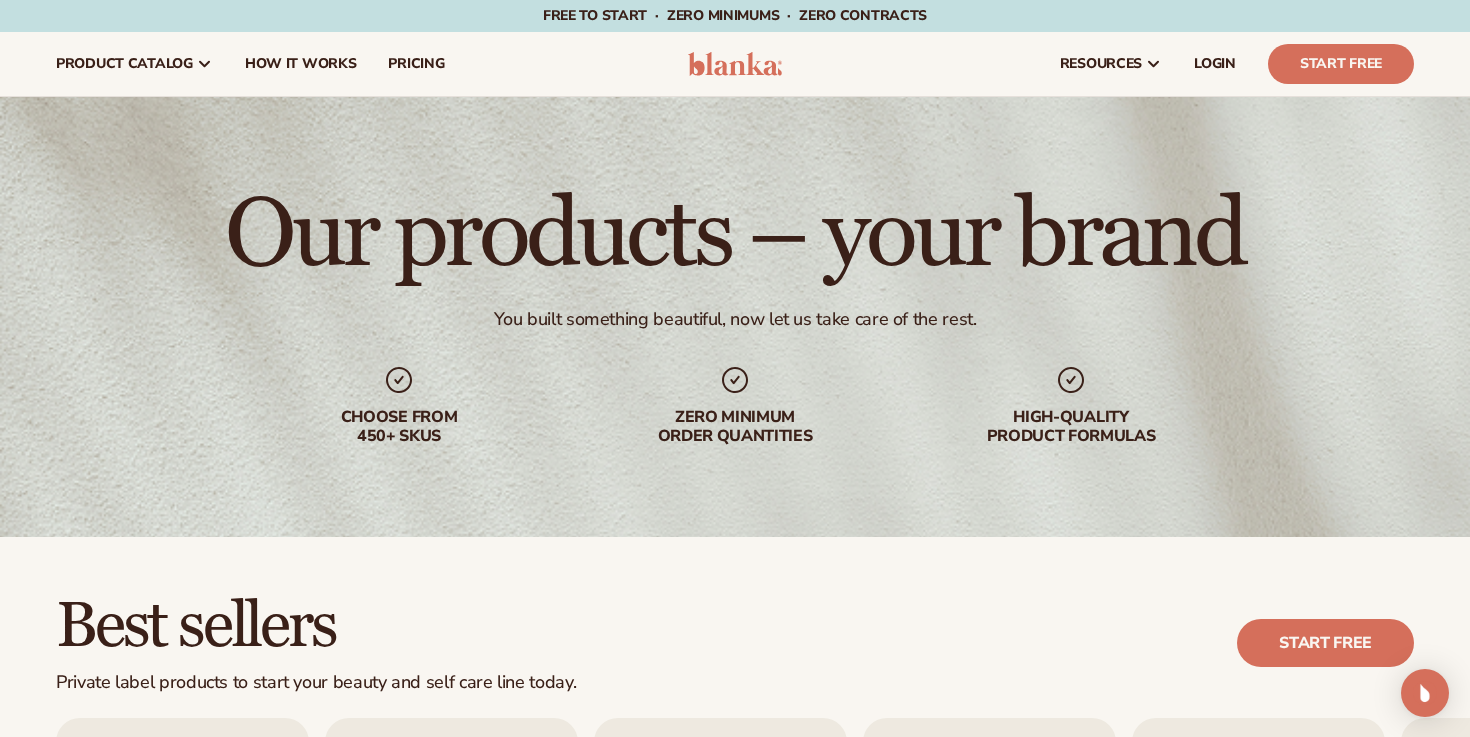scroll, scrollTop: 688, scrollLeft: 0, axis: vertical 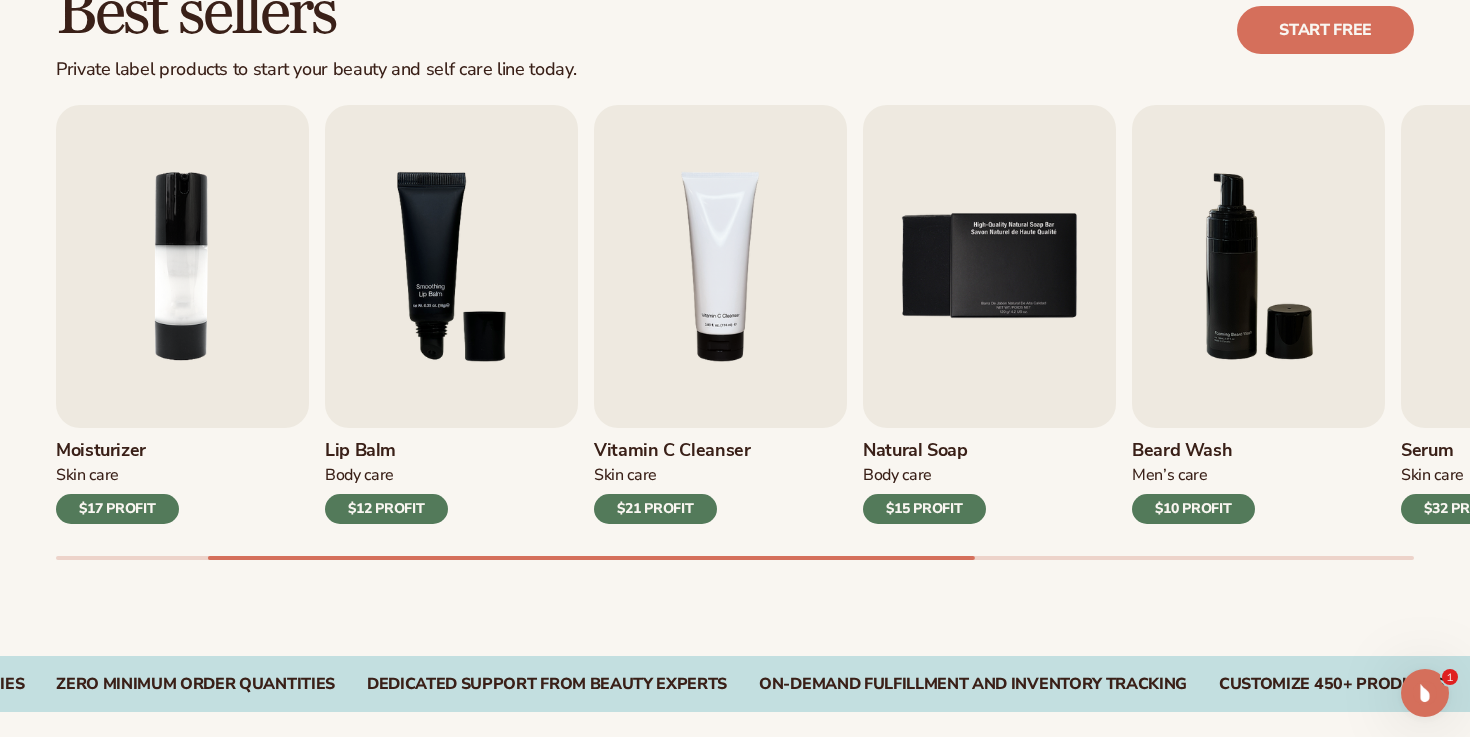click on "$12 PROFIT" at bounding box center [386, 509] 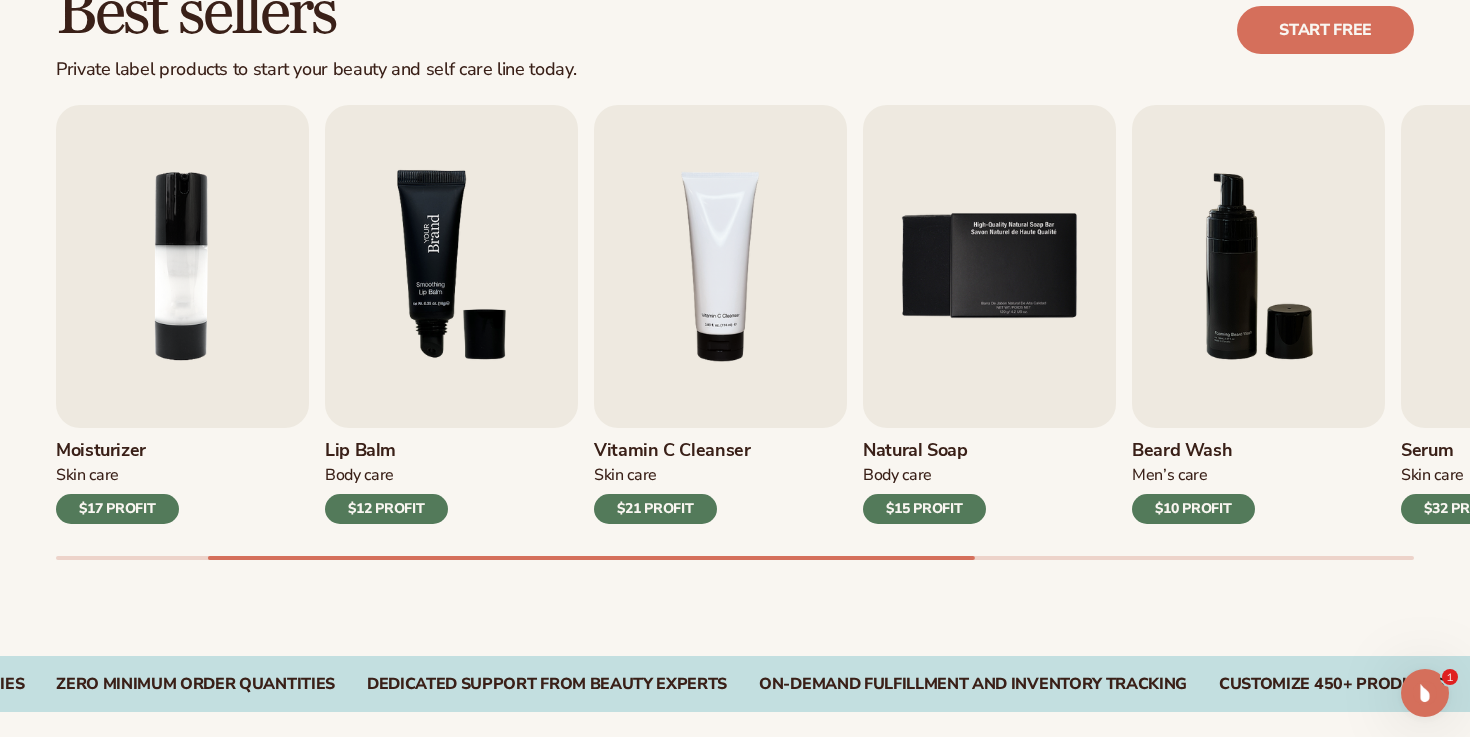 click at bounding box center (451, 266) 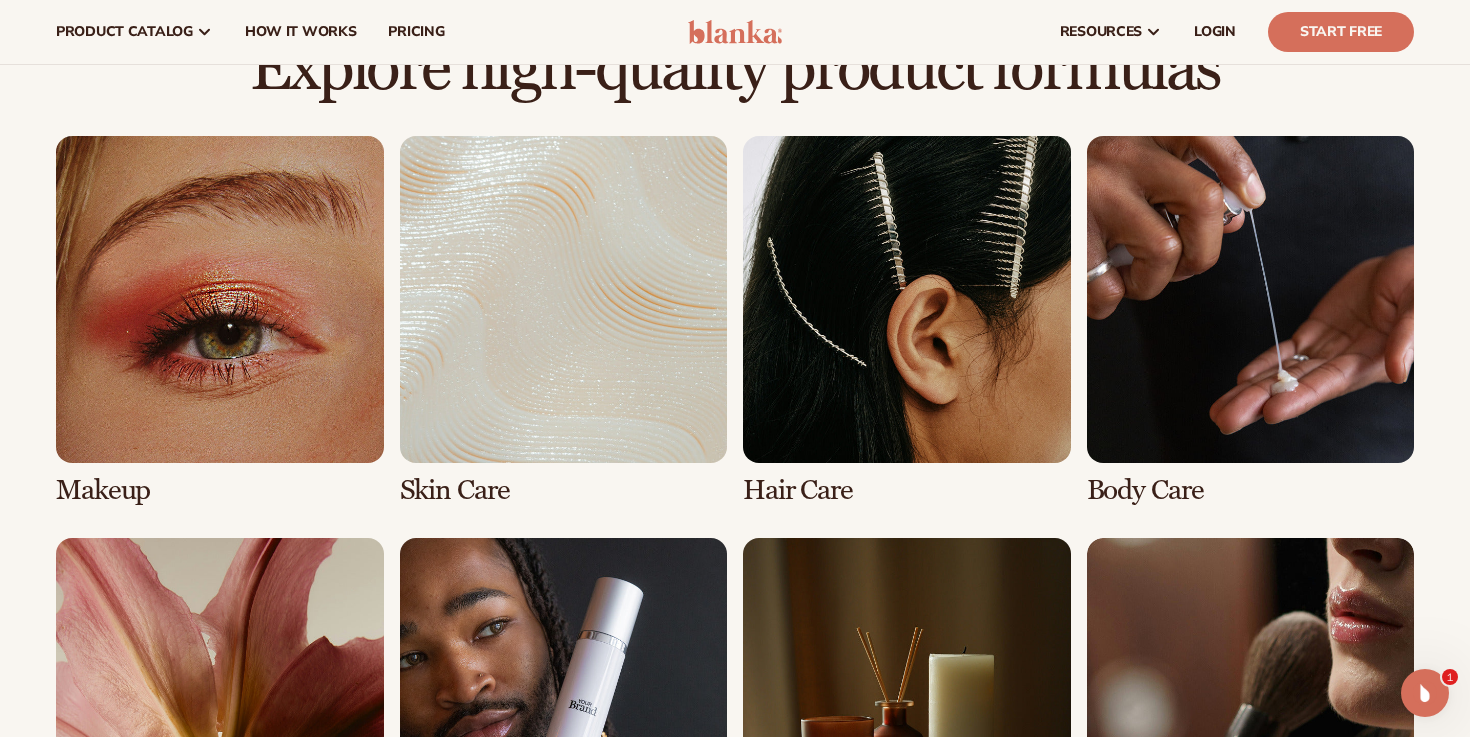 scroll, scrollTop: 1343, scrollLeft: 0, axis: vertical 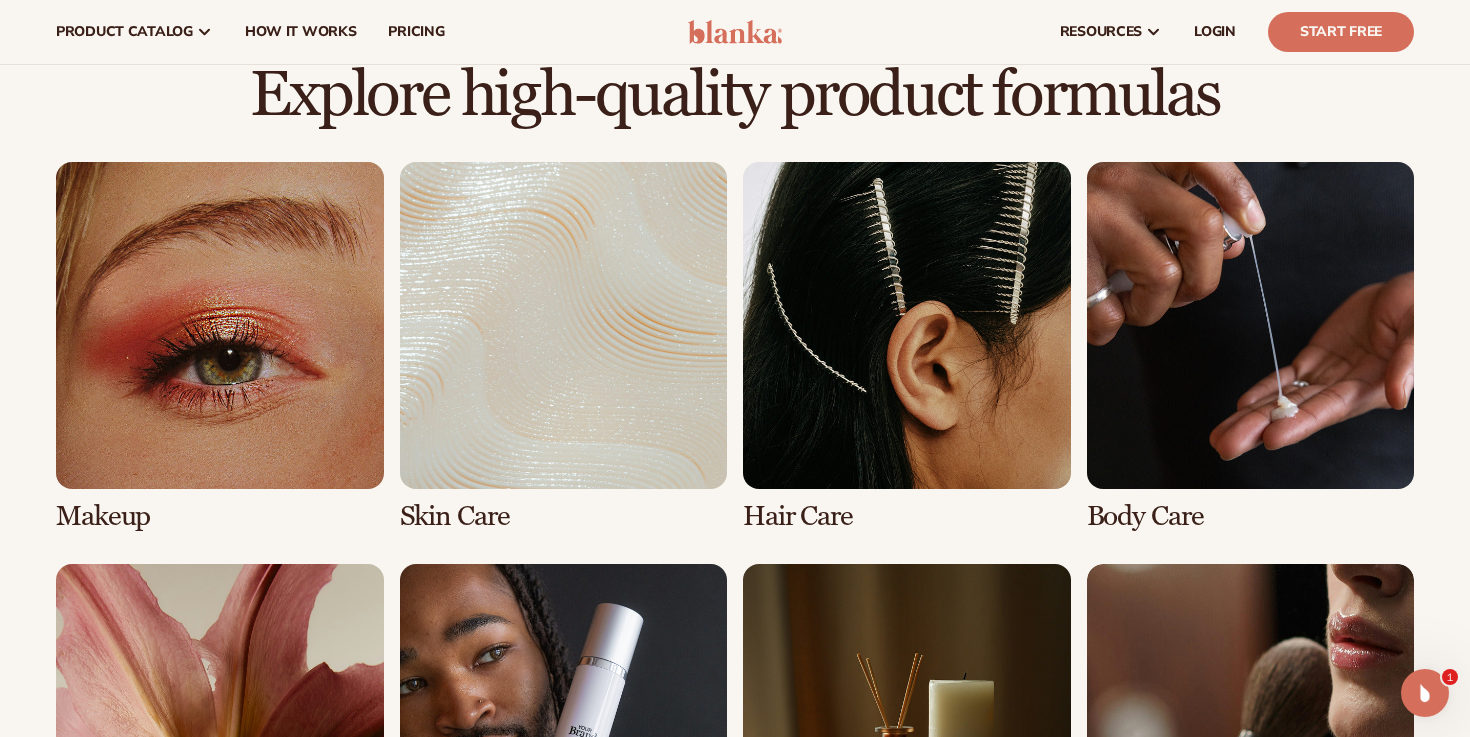 click at bounding box center [220, 347] 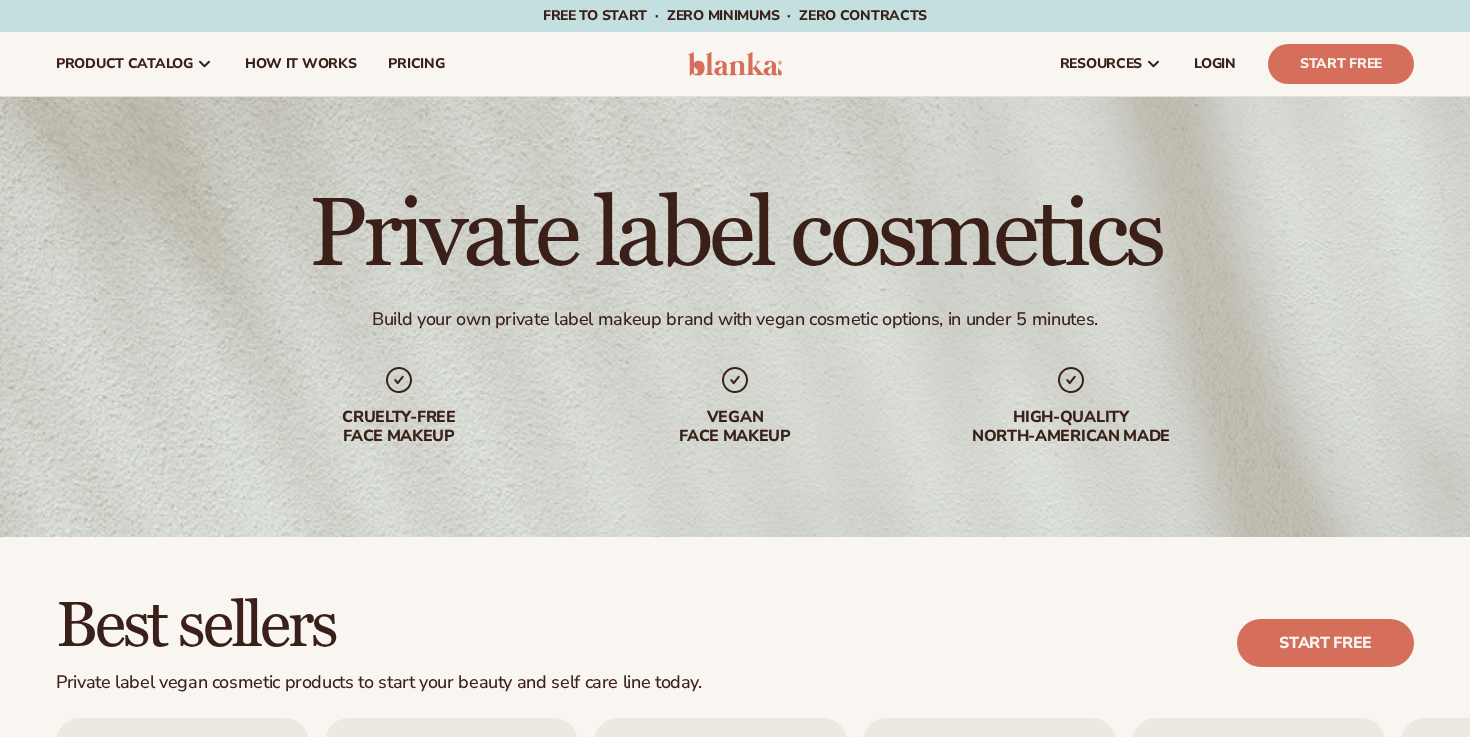 scroll, scrollTop: 0, scrollLeft: 0, axis: both 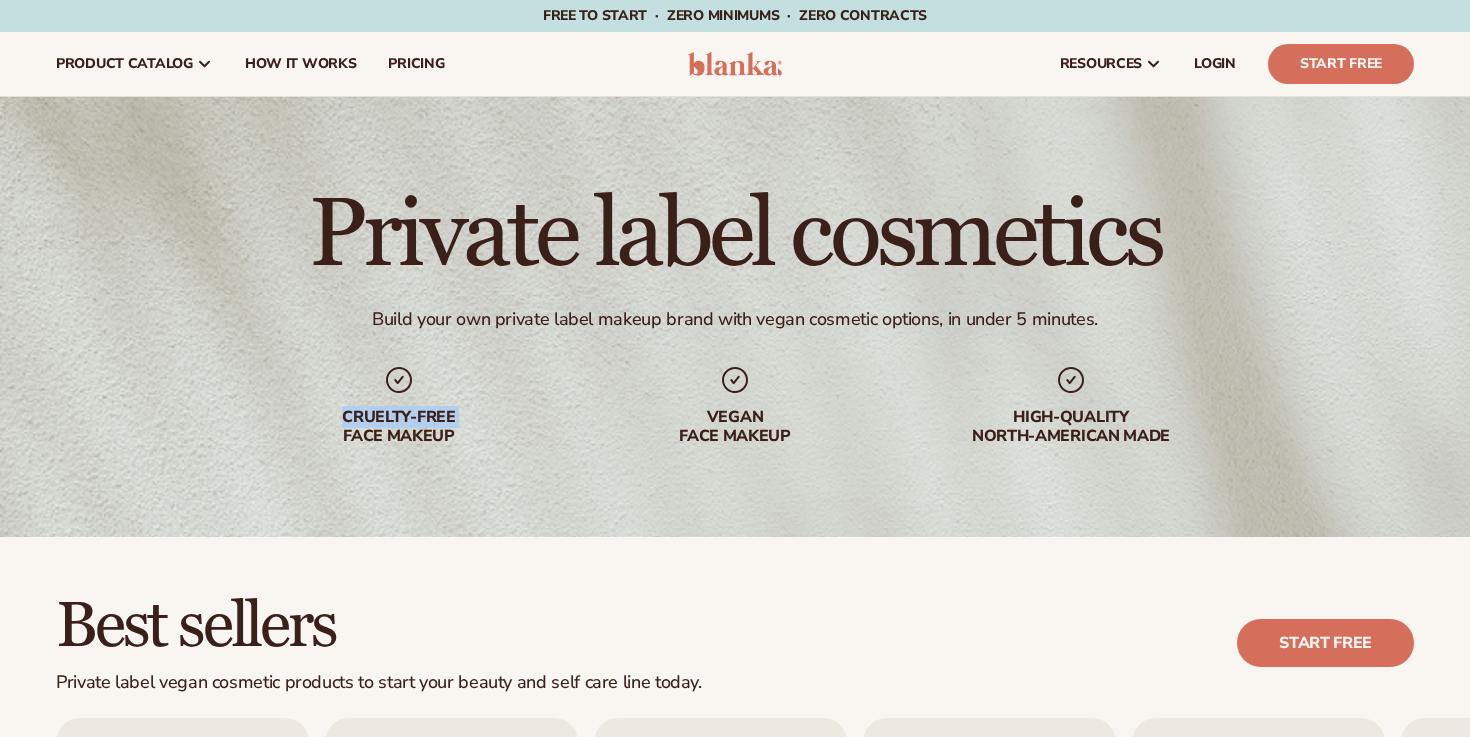 click on "Private label cosmetics Build your own private label makeup brand with vegan cosmetic options, in under 5 minutes.
Cruelty-free face makeup
Vegan face makeup
High-quality North-american made" at bounding box center [735, 317] 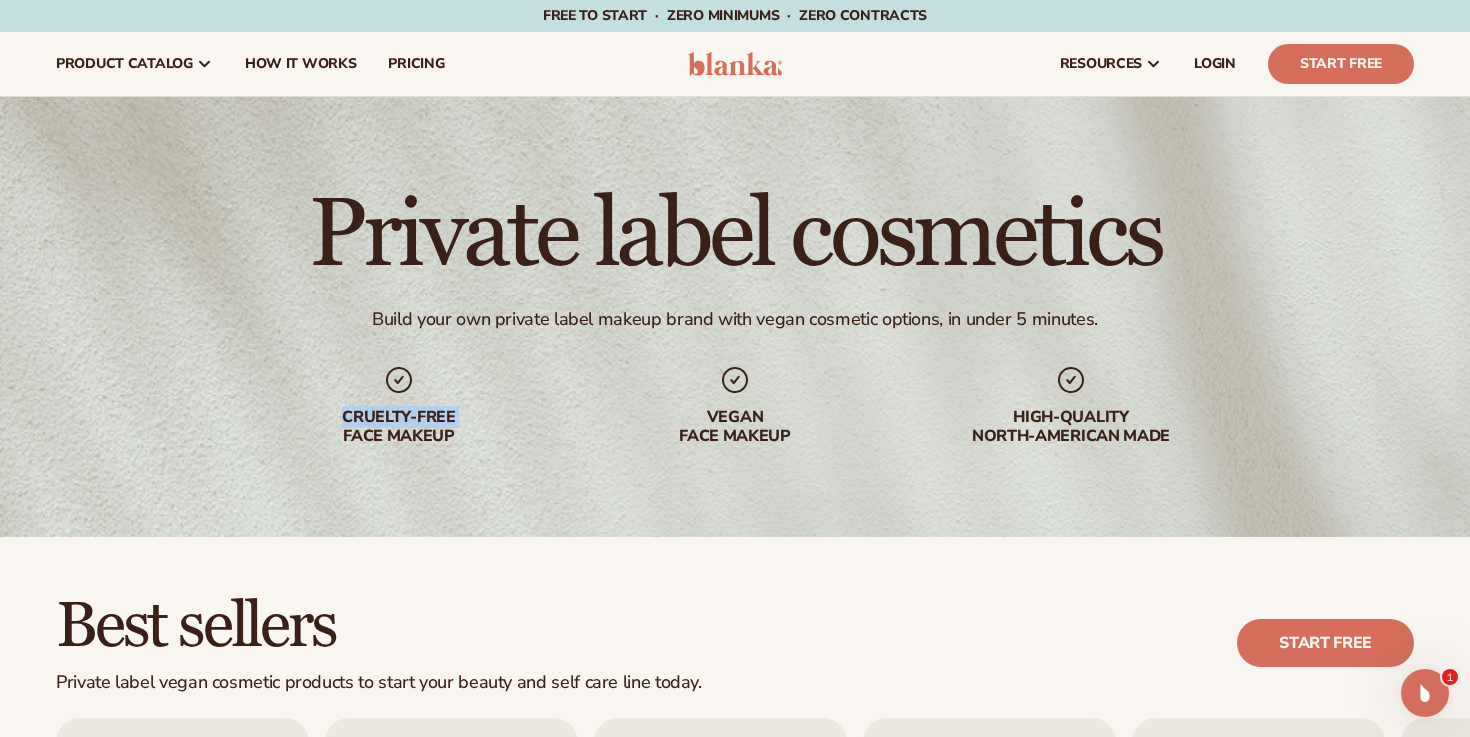 scroll, scrollTop: 0, scrollLeft: 0, axis: both 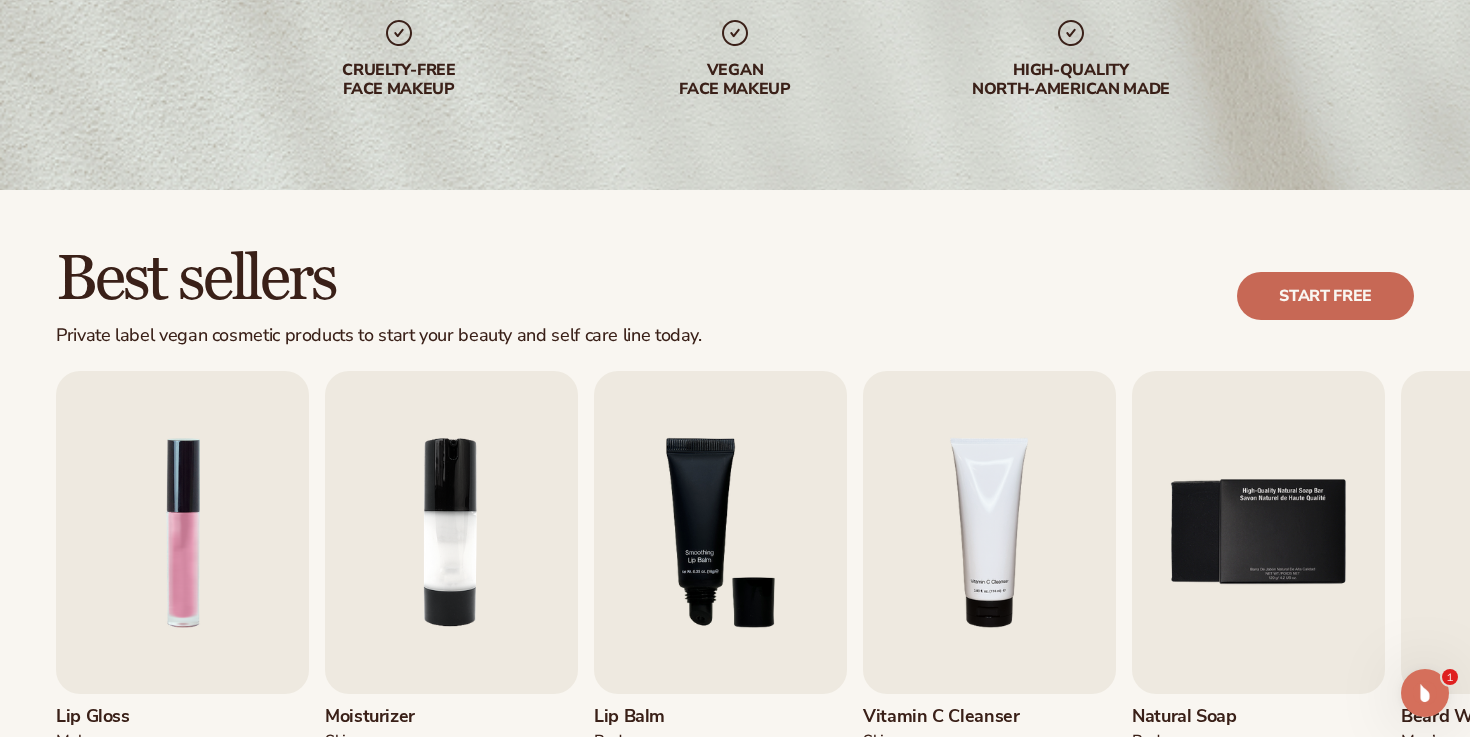 click on "Start free" at bounding box center [1325, 296] 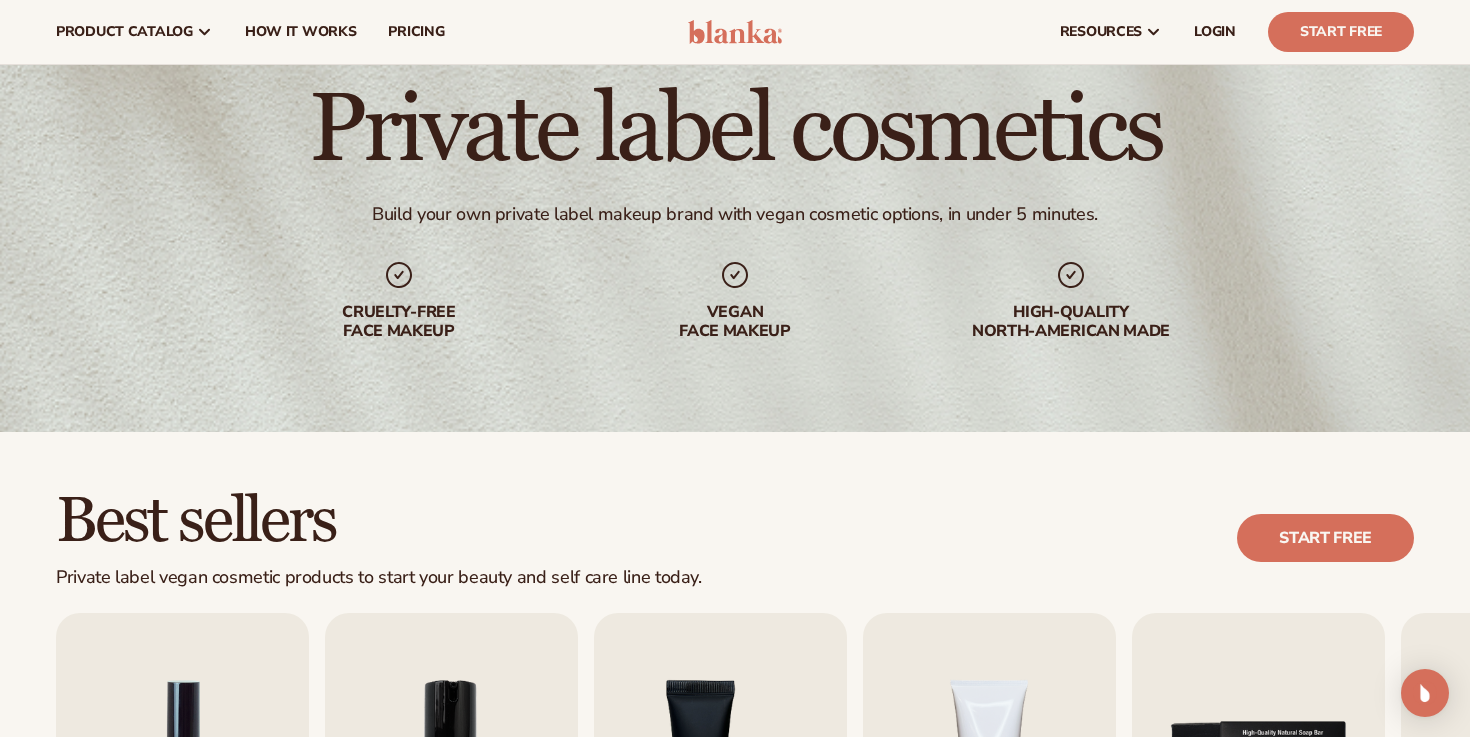 scroll, scrollTop: 0, scrollLeft: 0, axis: both 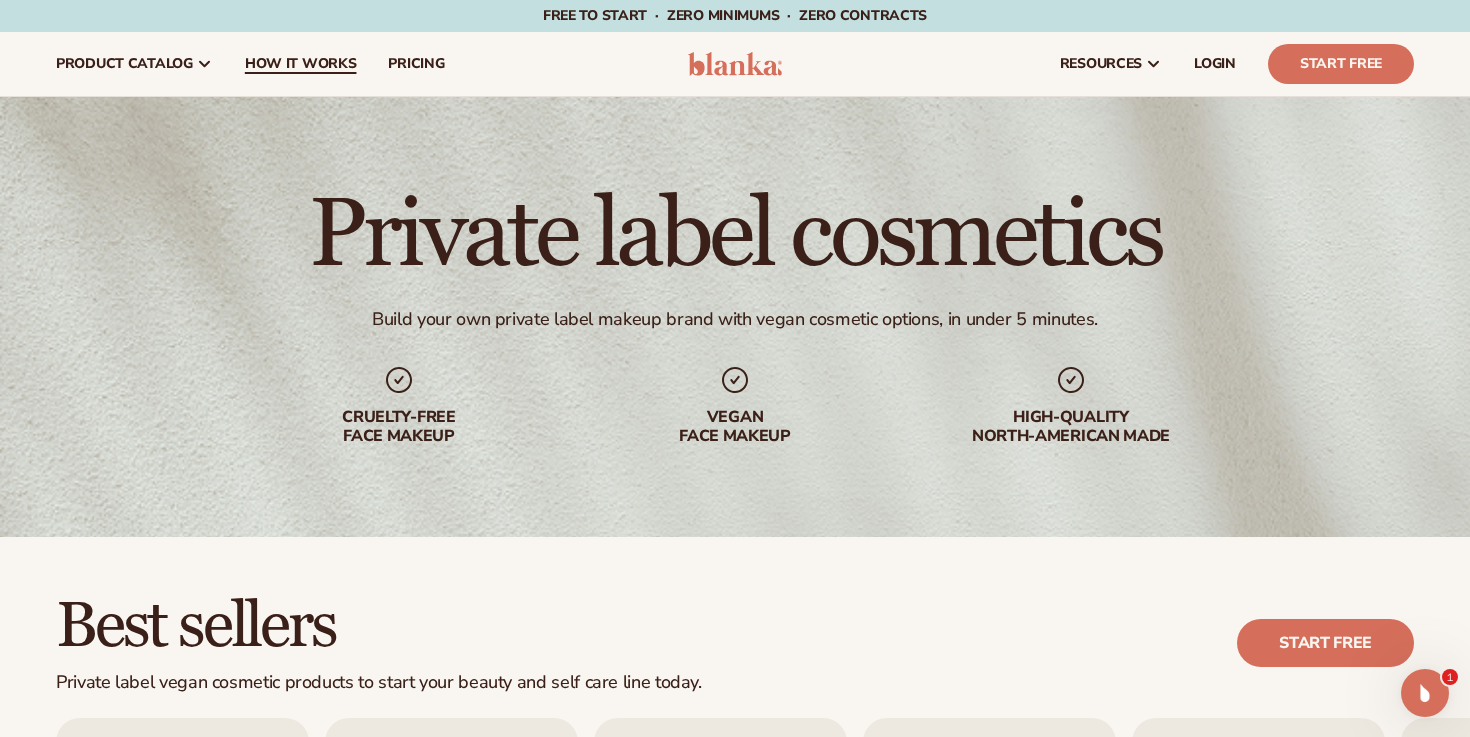click on "How It Works" at bounding box center (301, 64) 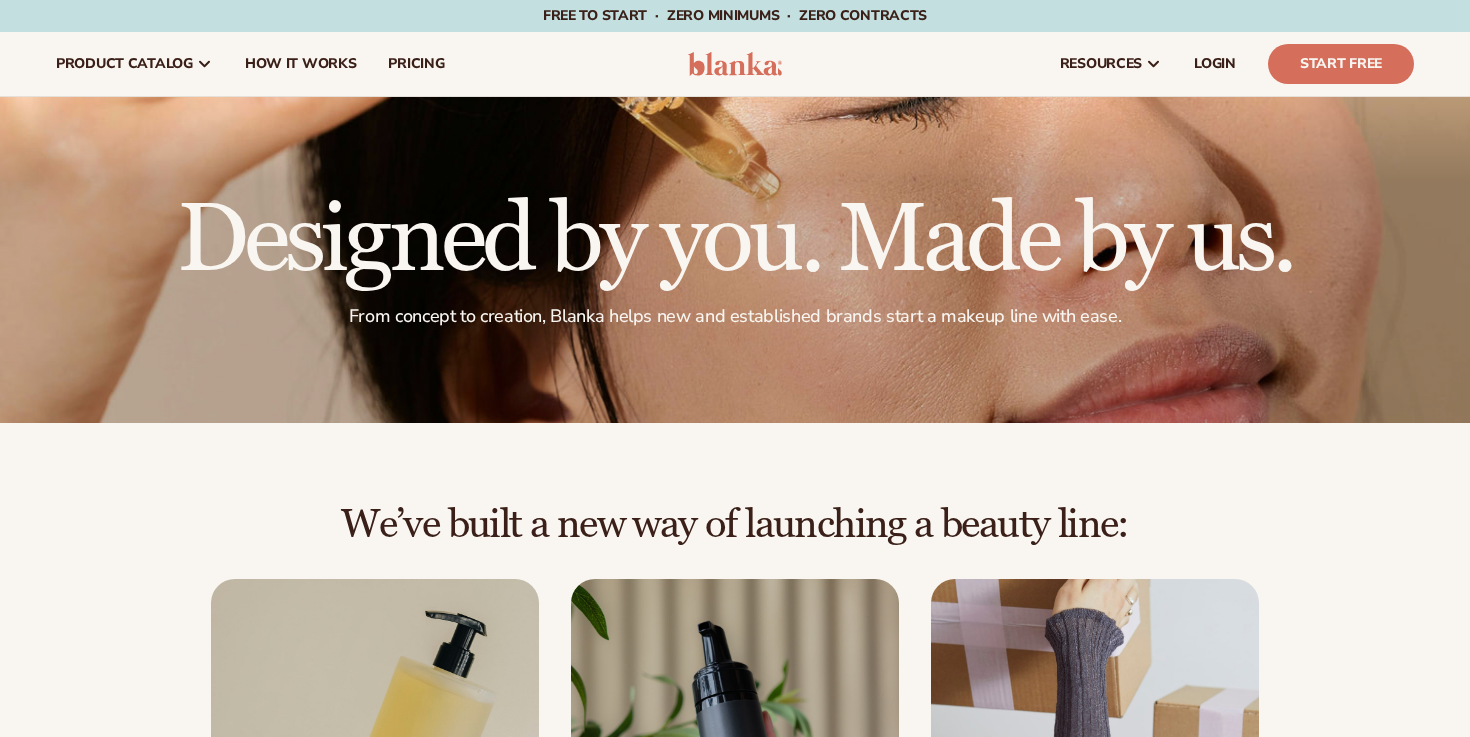 scroll, scrollTop: 0, scrollLeft: 0, axis: both 